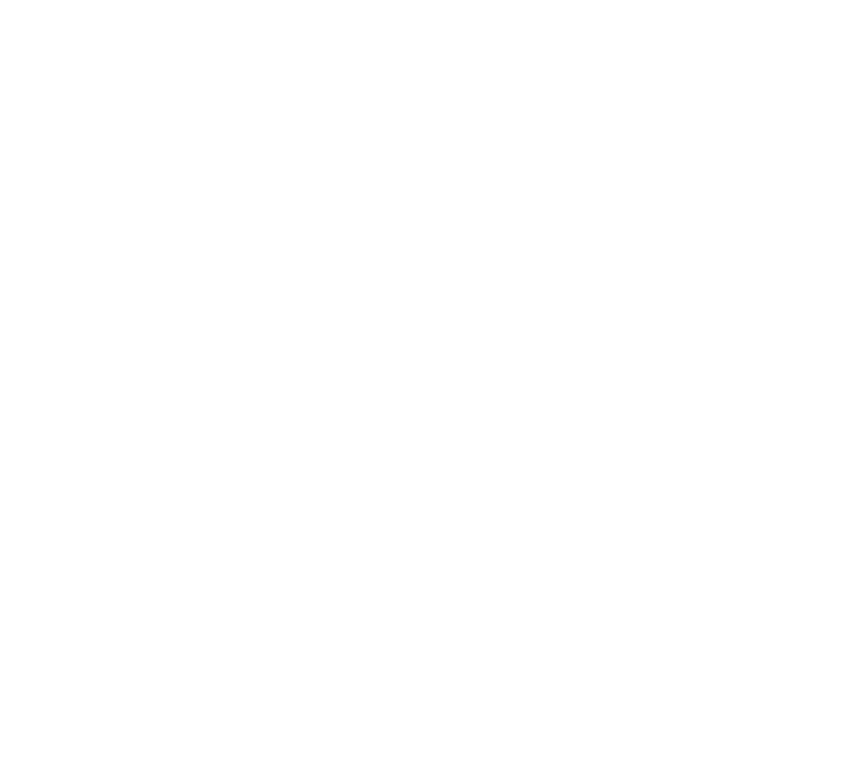 scroll, scrollTop: 0, scrollLeft: 0, axis: both 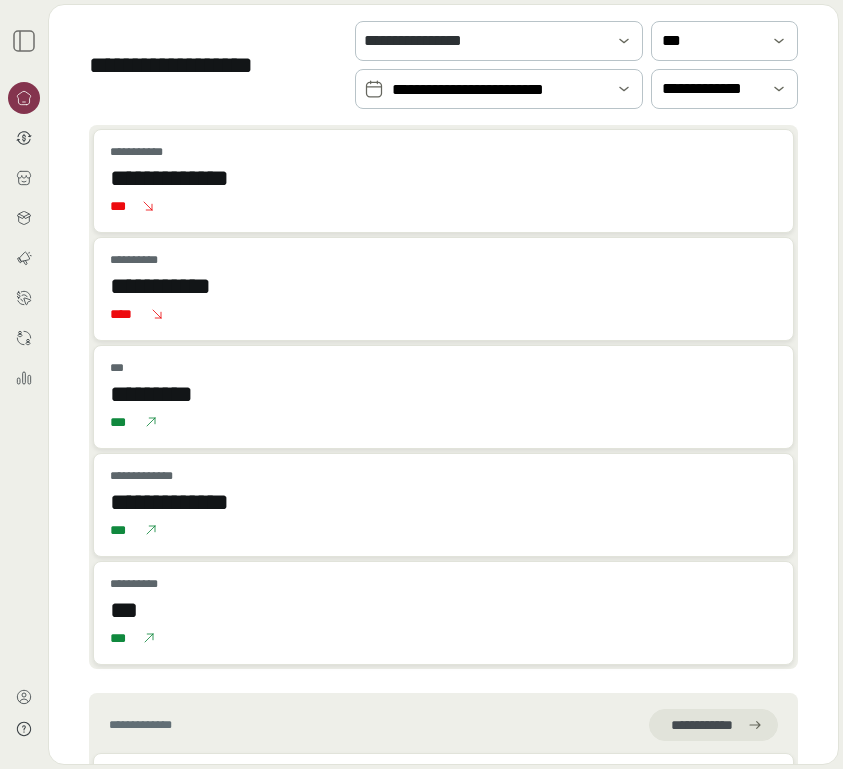 click 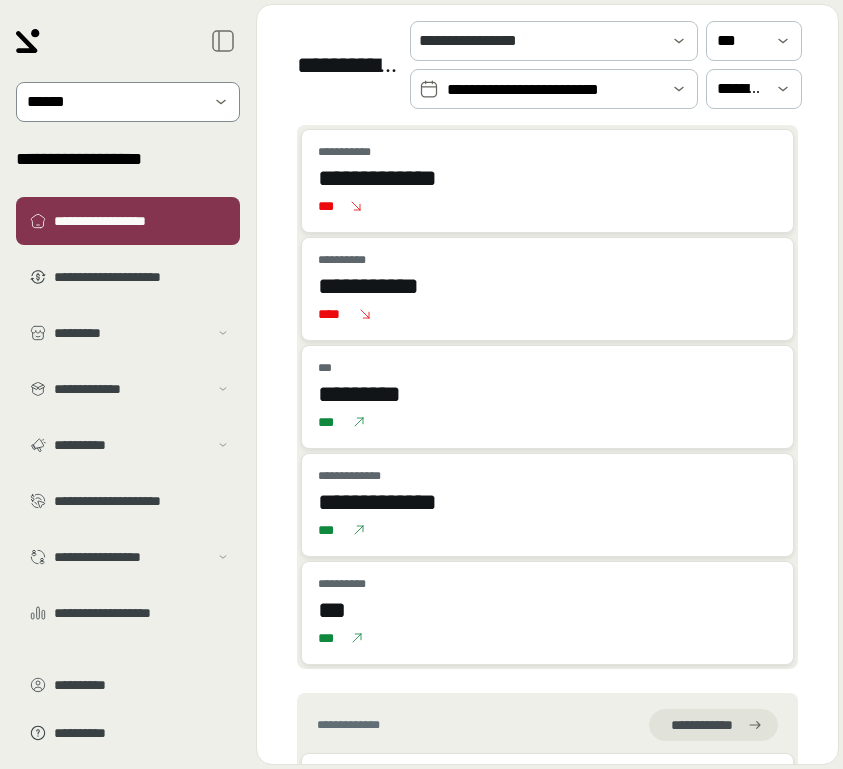 click at bounding box center (114, 102) 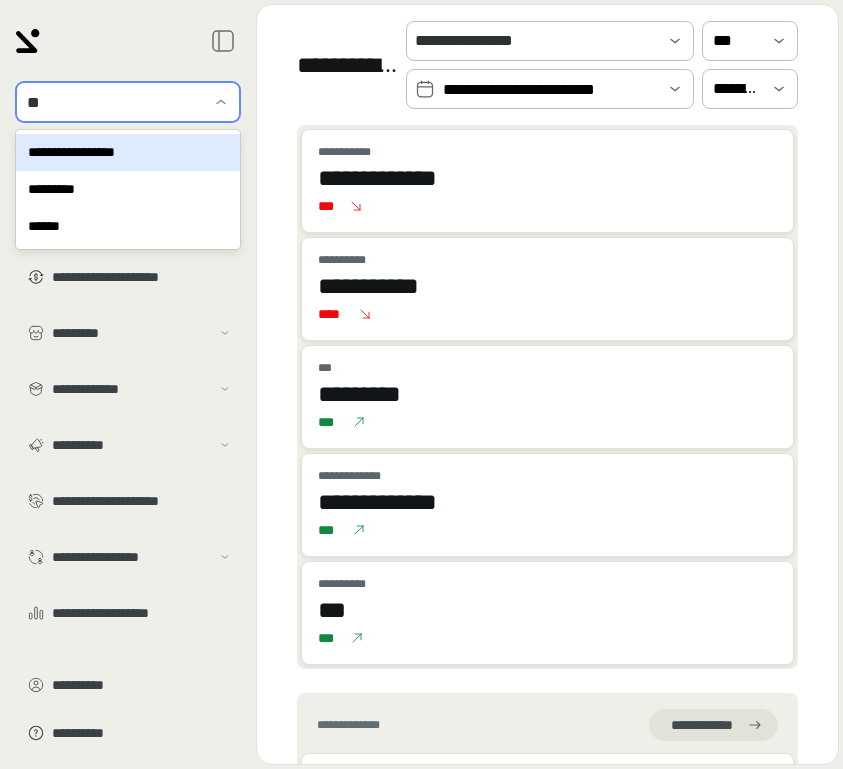 type on "***" 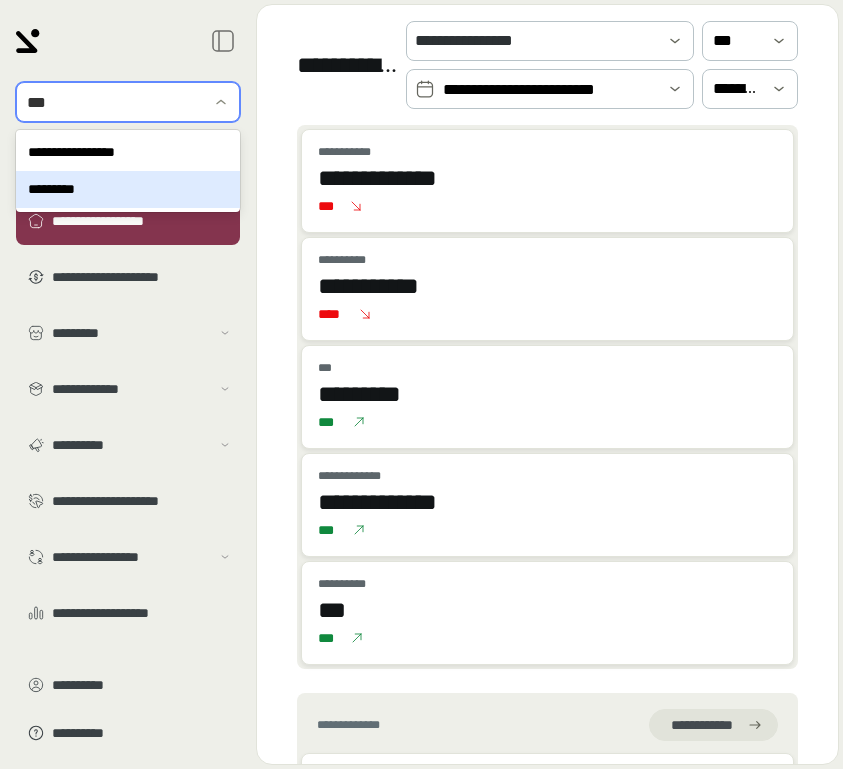 type 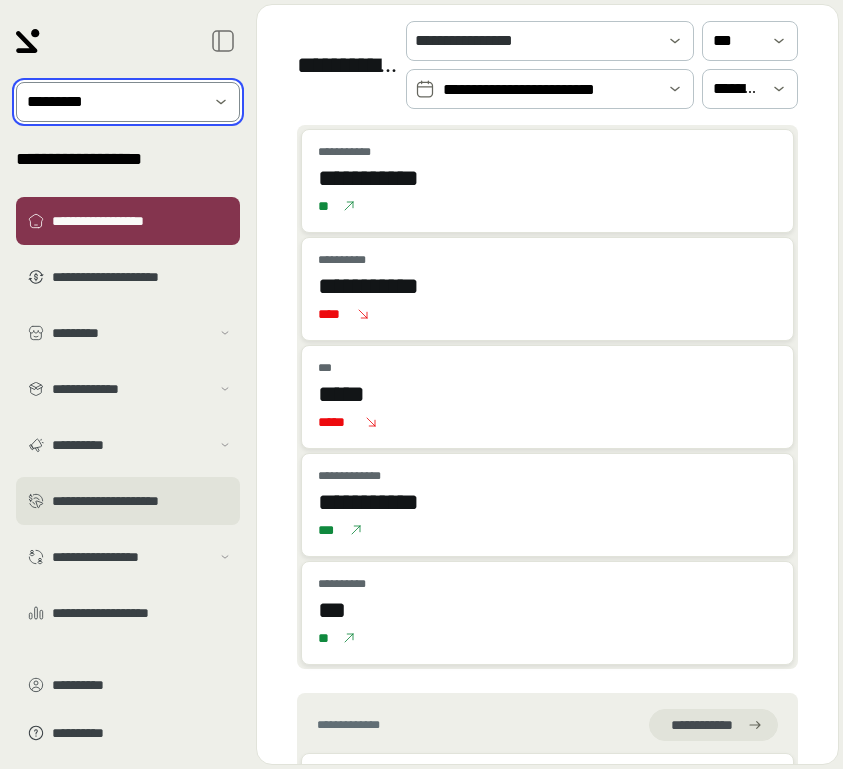 click on "**********" at bounding box center (142, 501) 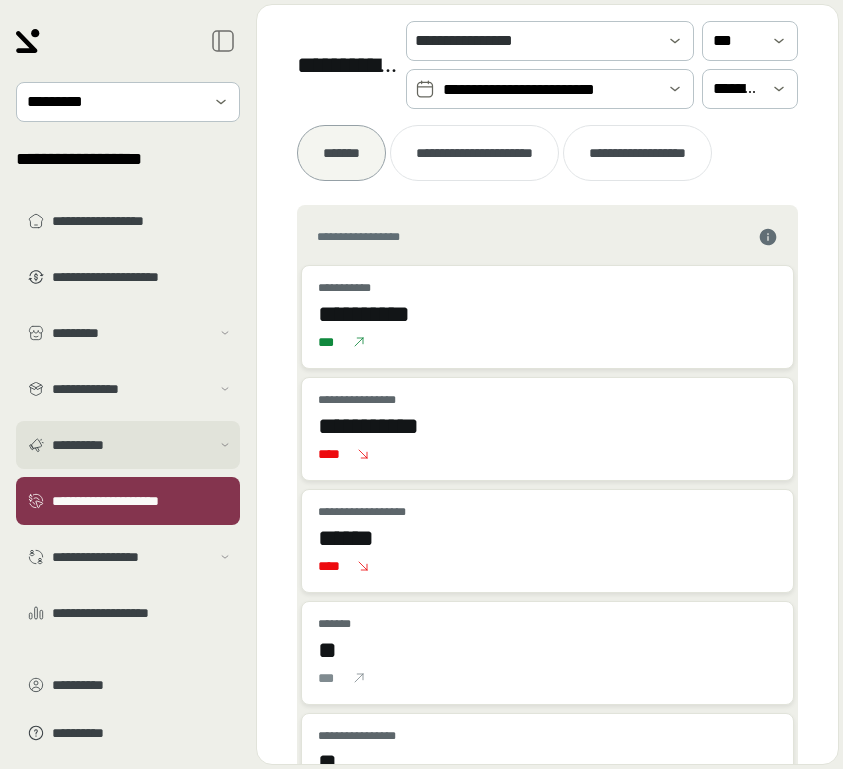 click on "**********" at bounding box center [131, 445] 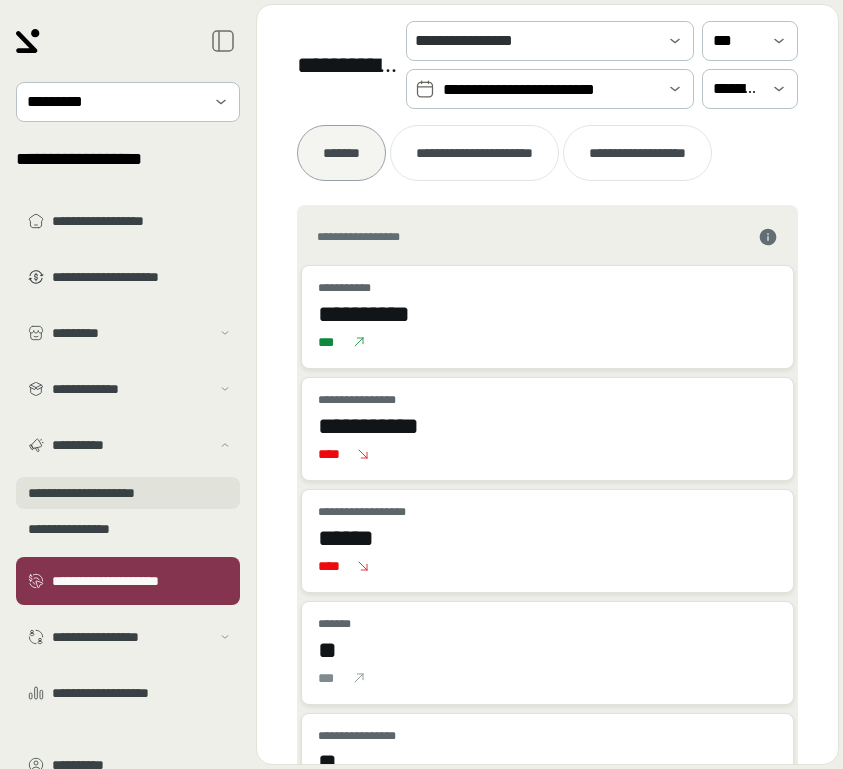 click on "**********" at bounding box center (128, 493) 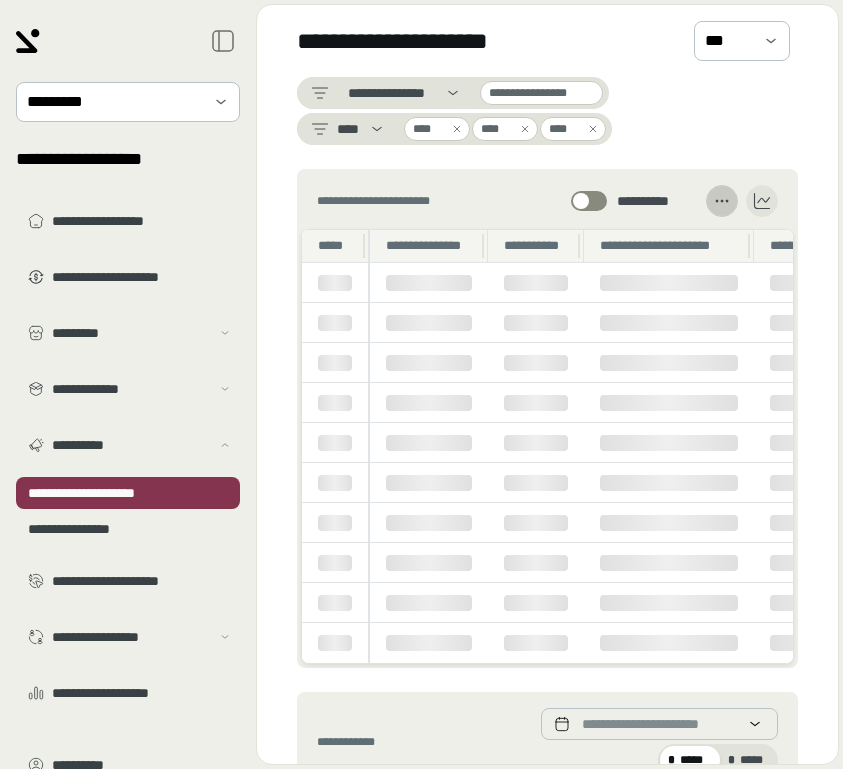 click 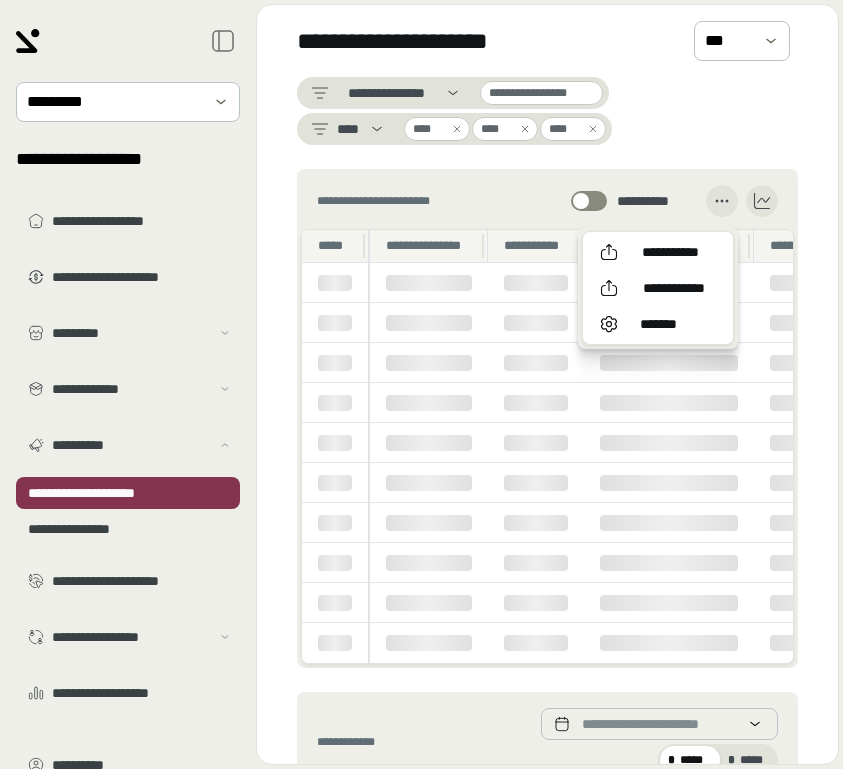 click on "[FIRST] [LAST] [PHONE] [SSN]" at bounding box center [547, 111] 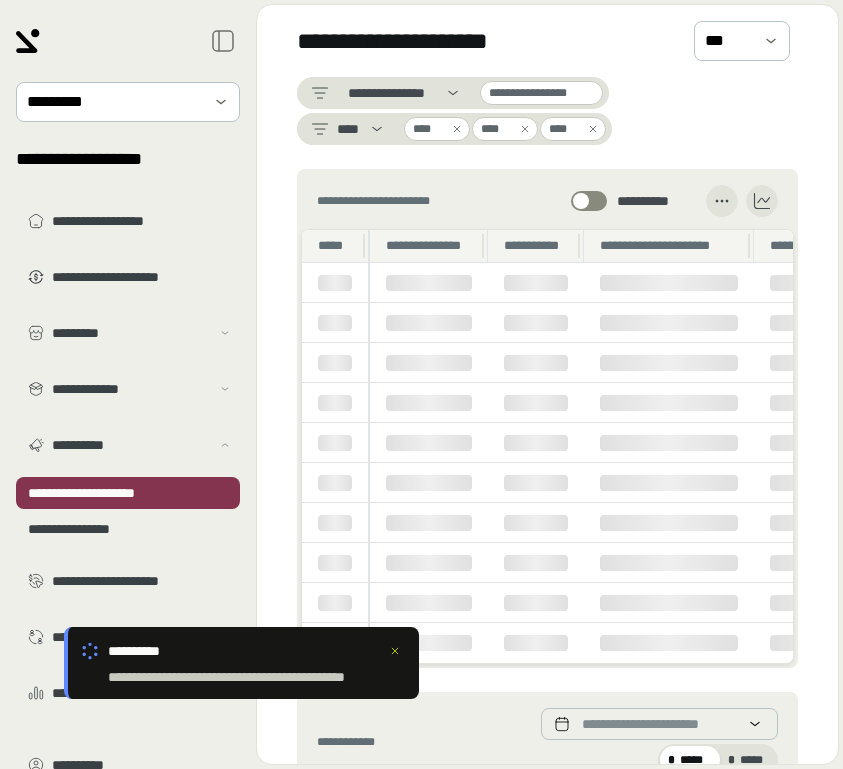 click 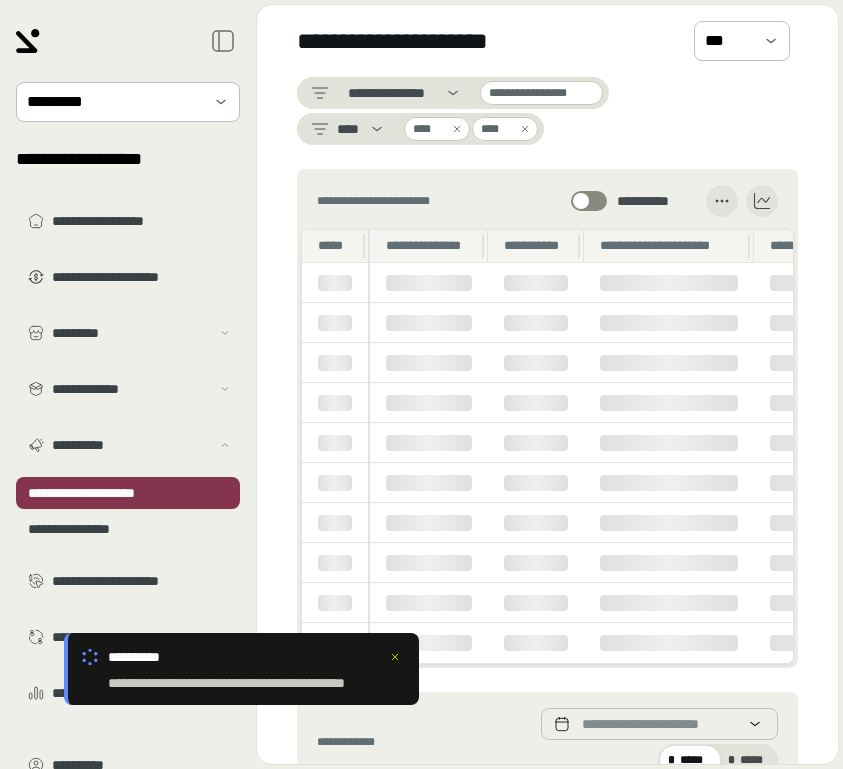 click 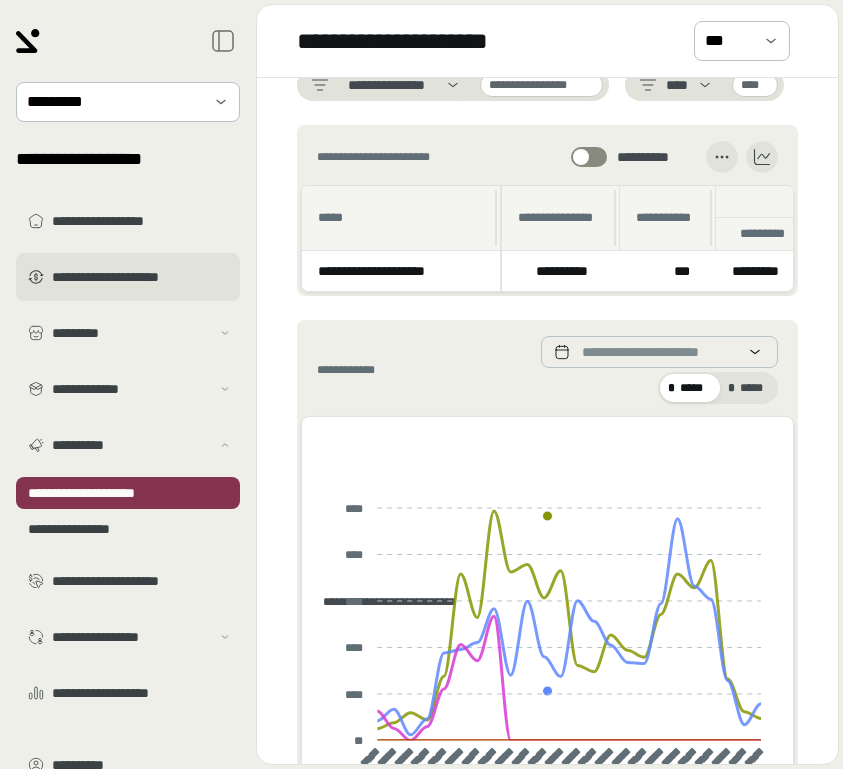 scroll, scrollTop: 5, scrollLeft: 0, axis: vertical 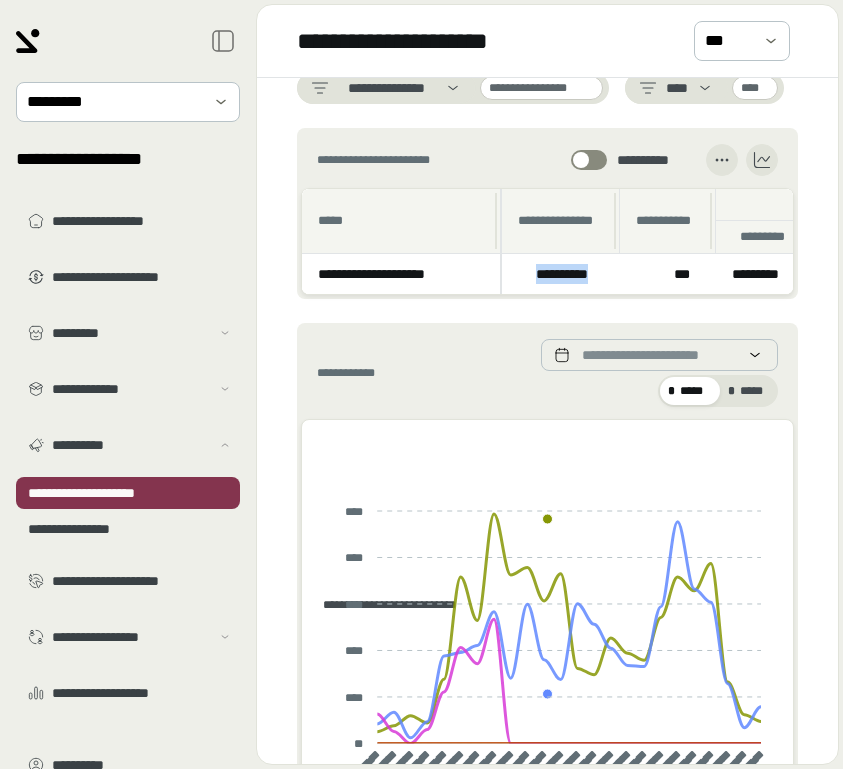drag, startPoint x: 607, startPoint y: 271, endPoint x: 534, endPoint y: 270, distance: 73.00685 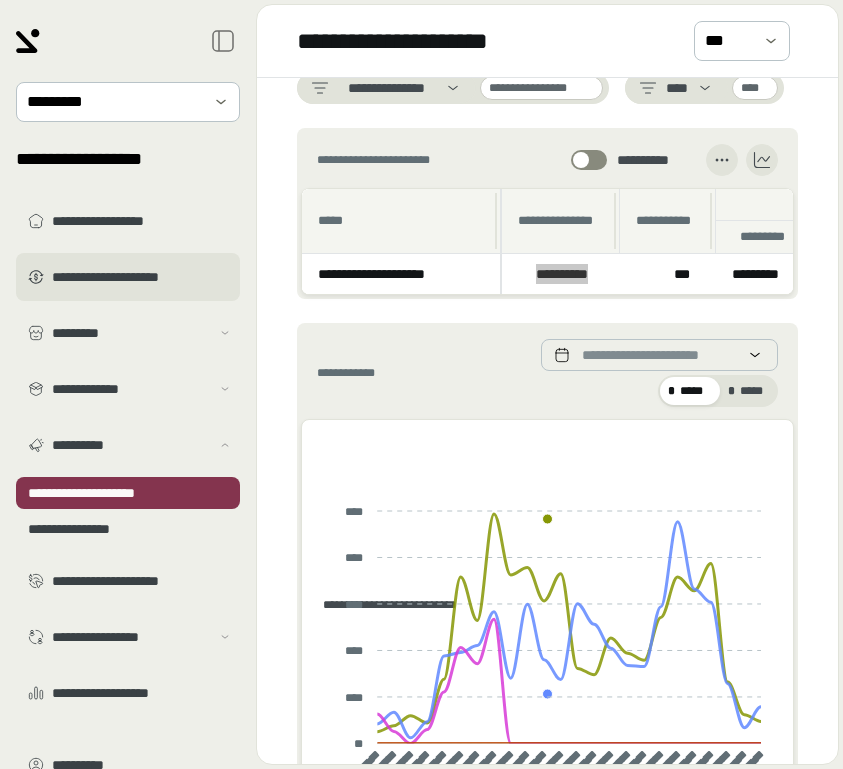 scroll, scrollTop: 0, scrollLeft: 0, axis: both 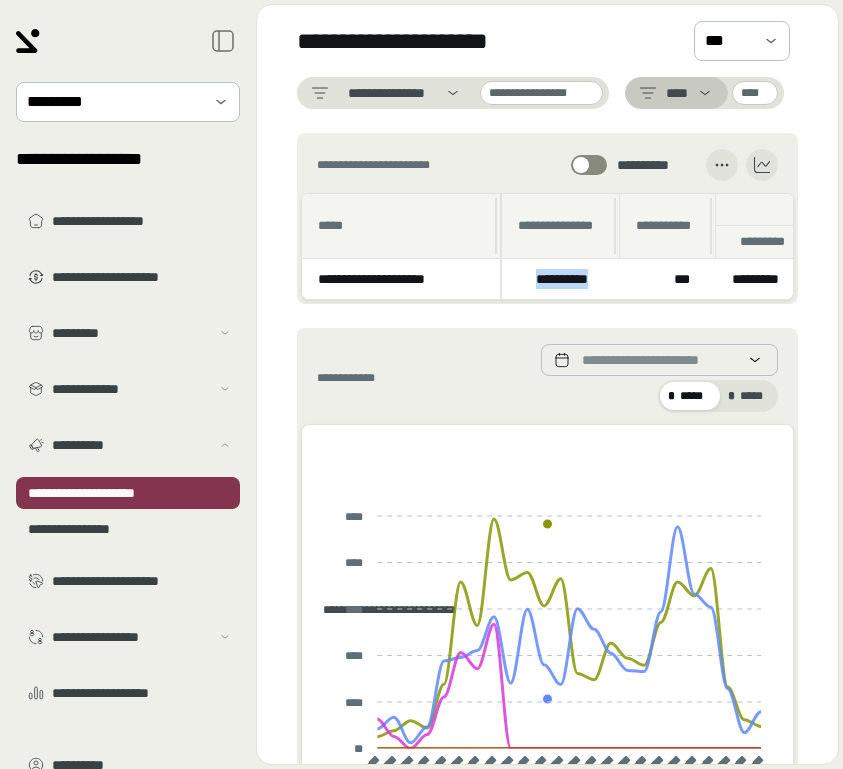 click 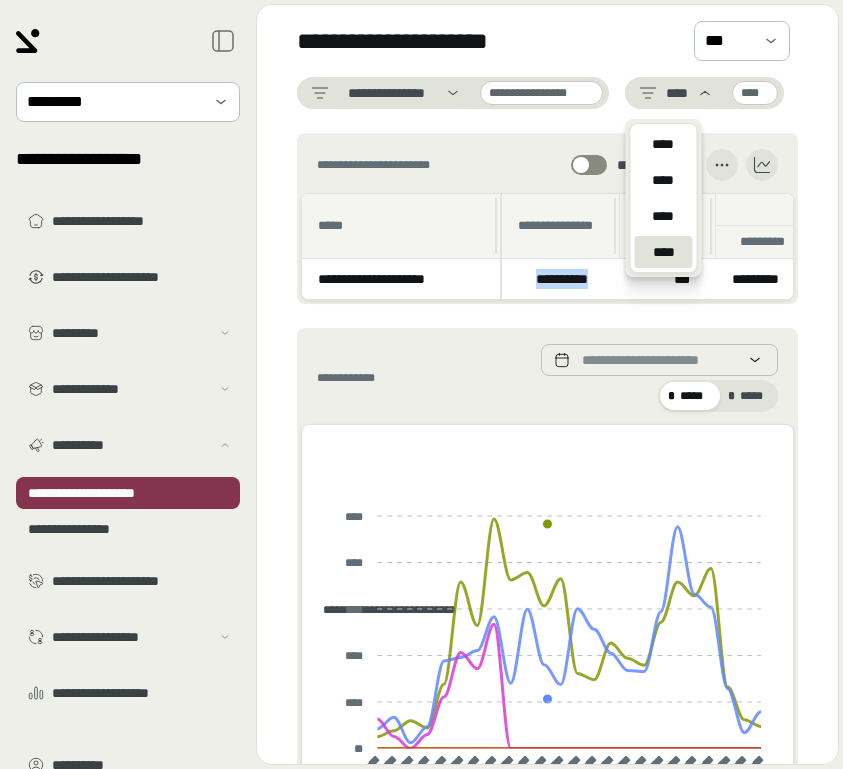 click on "****" at bounding box center [663, 216] 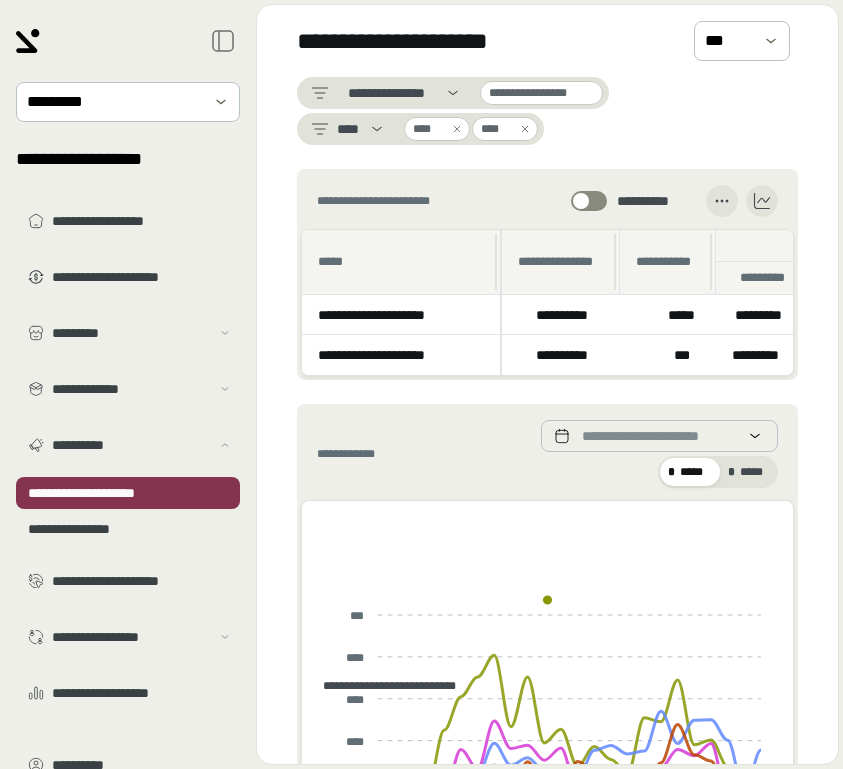 click on "**********" at bounding box center [570, 315] 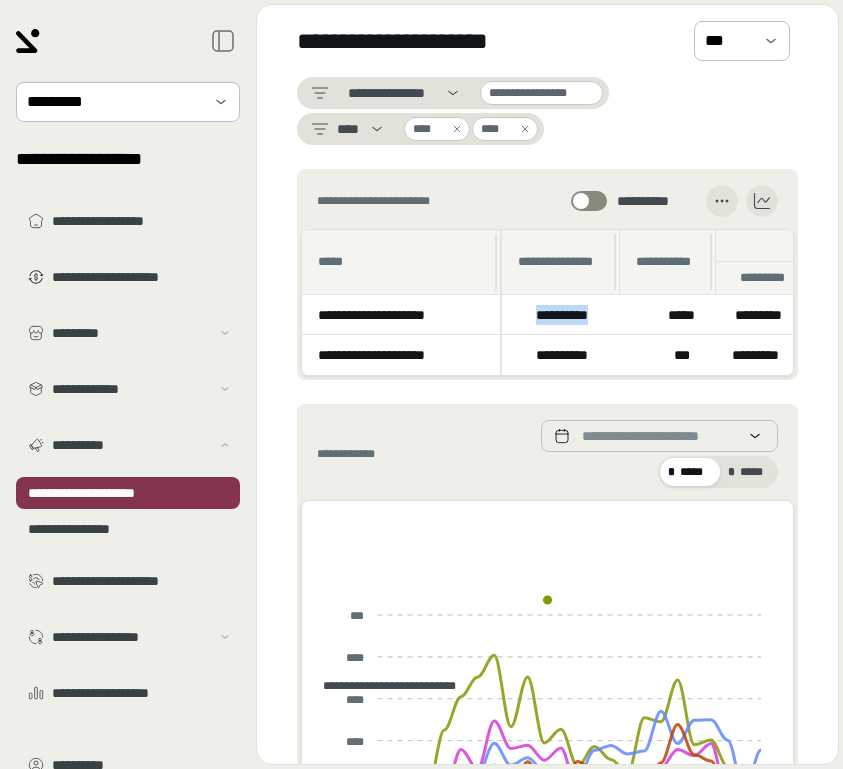 drag, startPoint x: 517, startPoint y: 314, endPoint x: 609, endPoint y: 315, distance: 92.00543 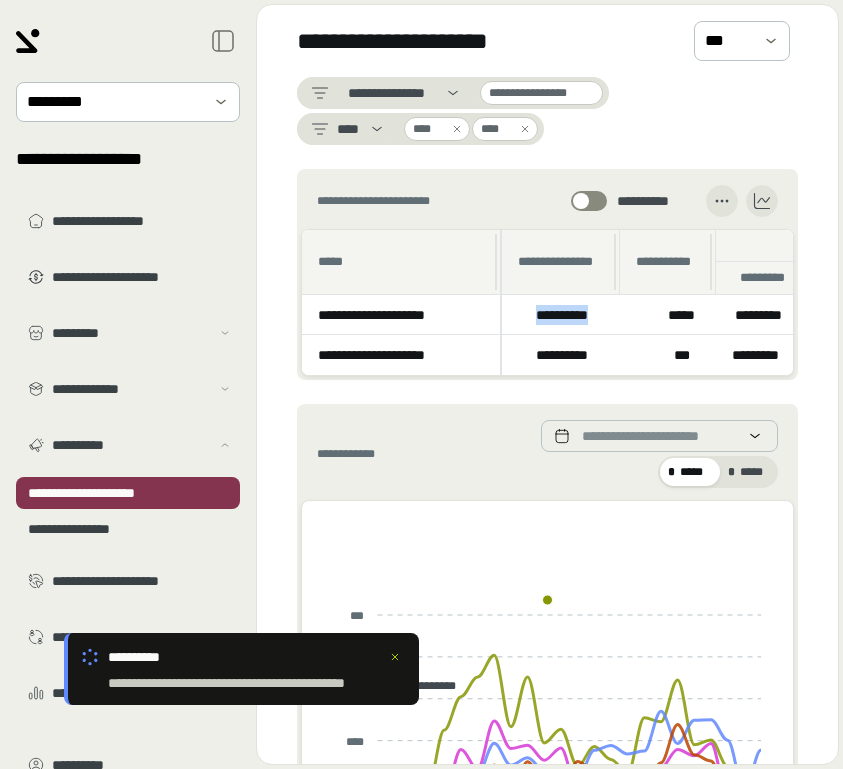 scroll, scrollTop: 0, scrollLeft: 24, axis: horizontal 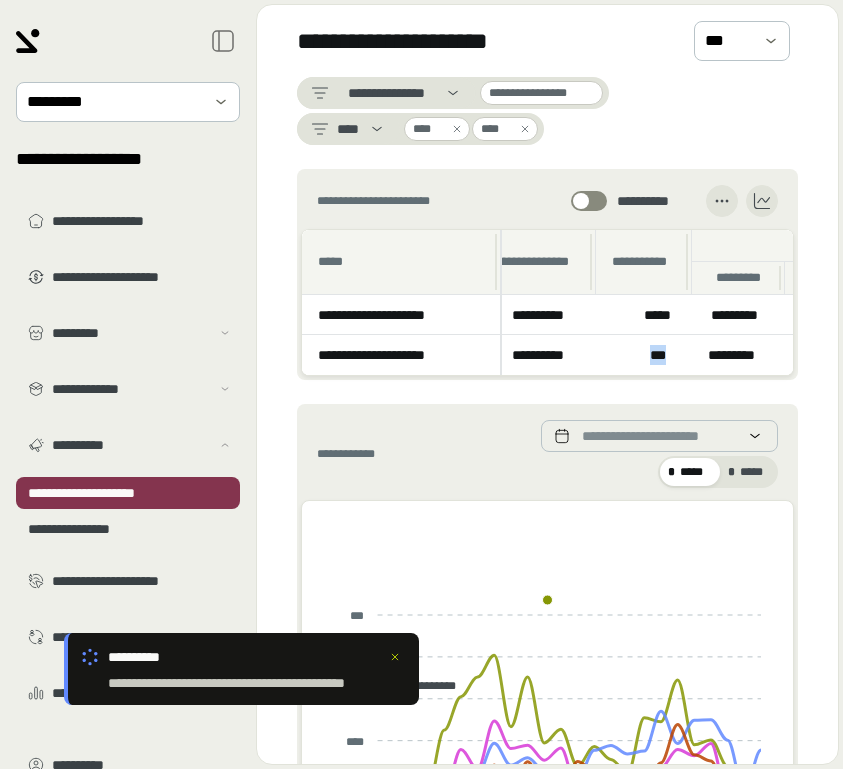 drag, startPoint x: 653, startPoint y: 352, endPoint x: 681, endPoint y: 353, distance: 28.01785 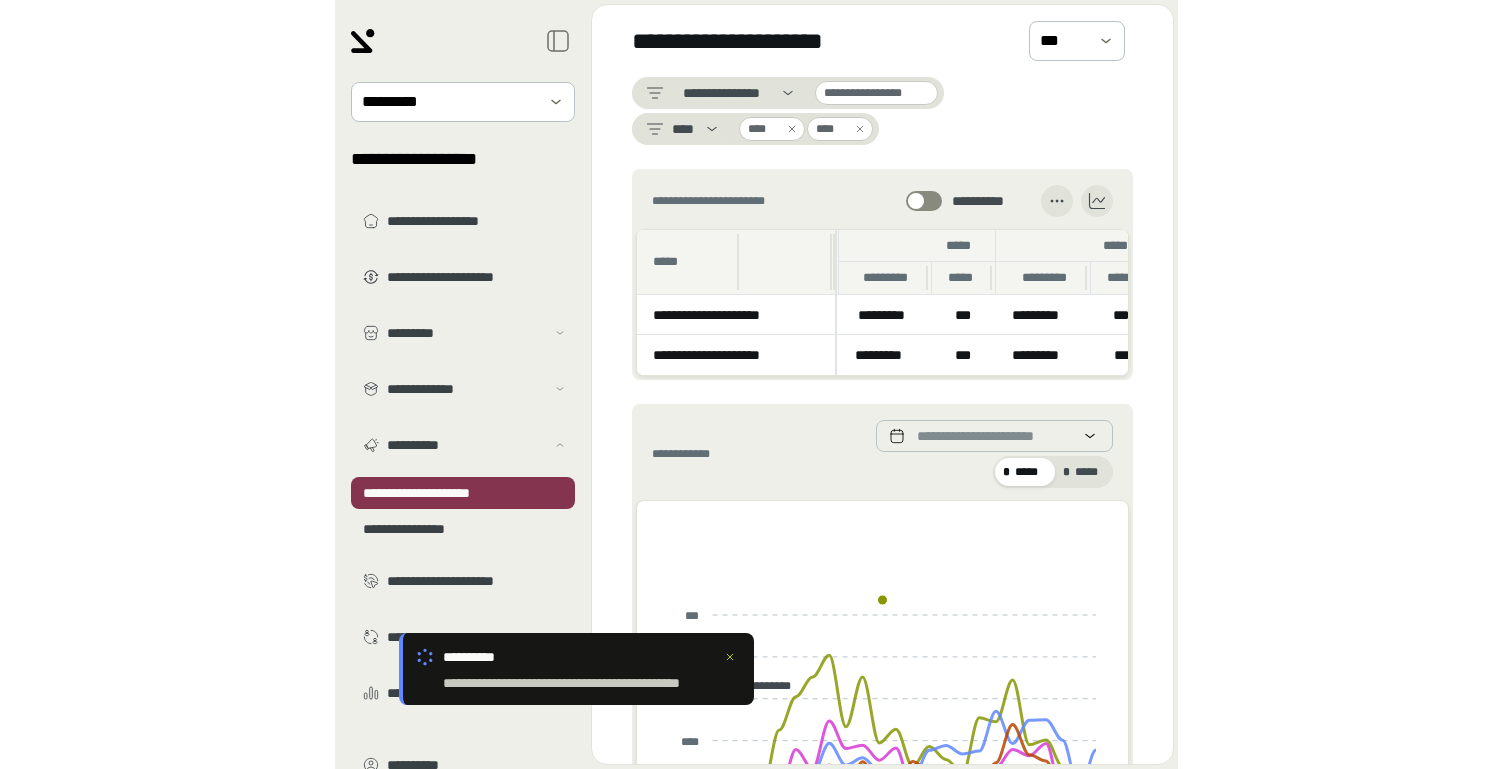 scroll, scrollTop: 0, scrollLeft: 214, axis: horizontal 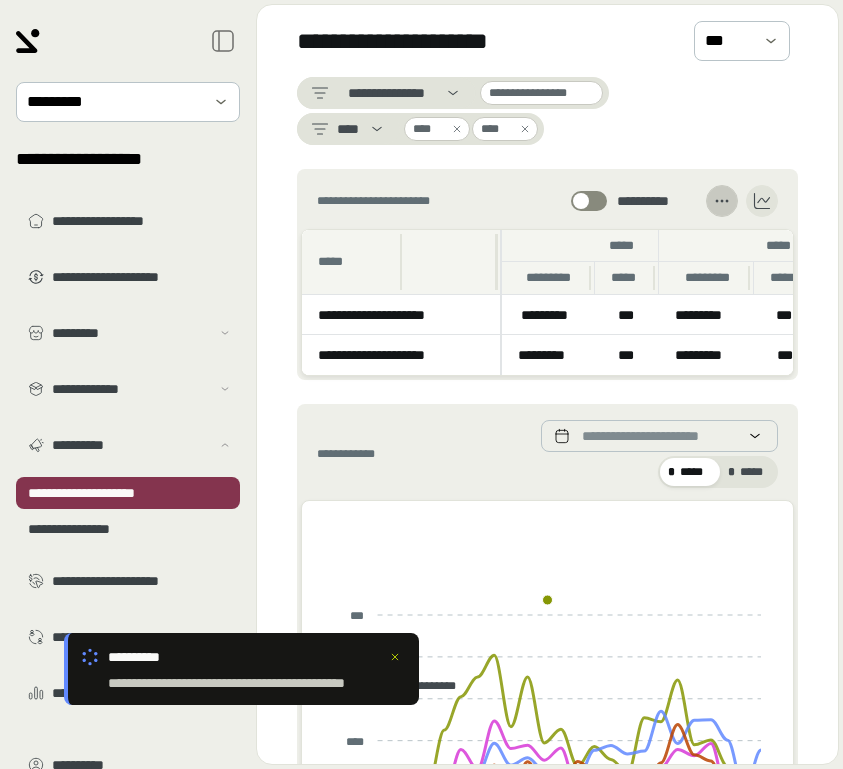 click 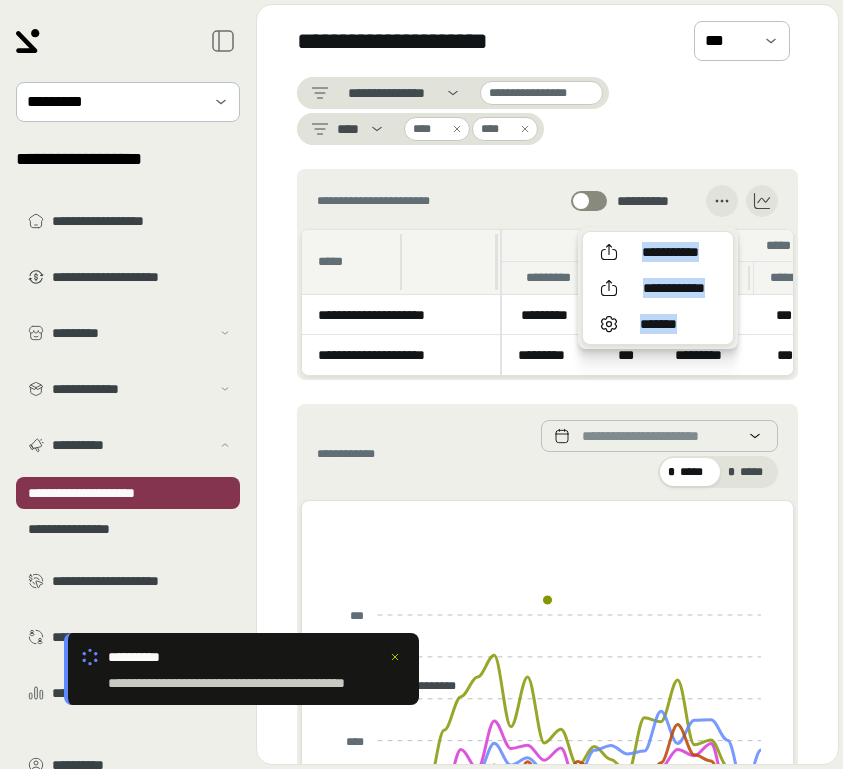 click on "[FIRST] [LAST] [ADDRESS] [CITY], [STATE] [ZIP] [COUNTRY] [PHONE] [EMAIL] [CREDITCARD] [EXPIRY] [CVV] [DOB] [AGE] [PASSPORT] [LICENSE] [SSN]" at bounding box center [547, 274] 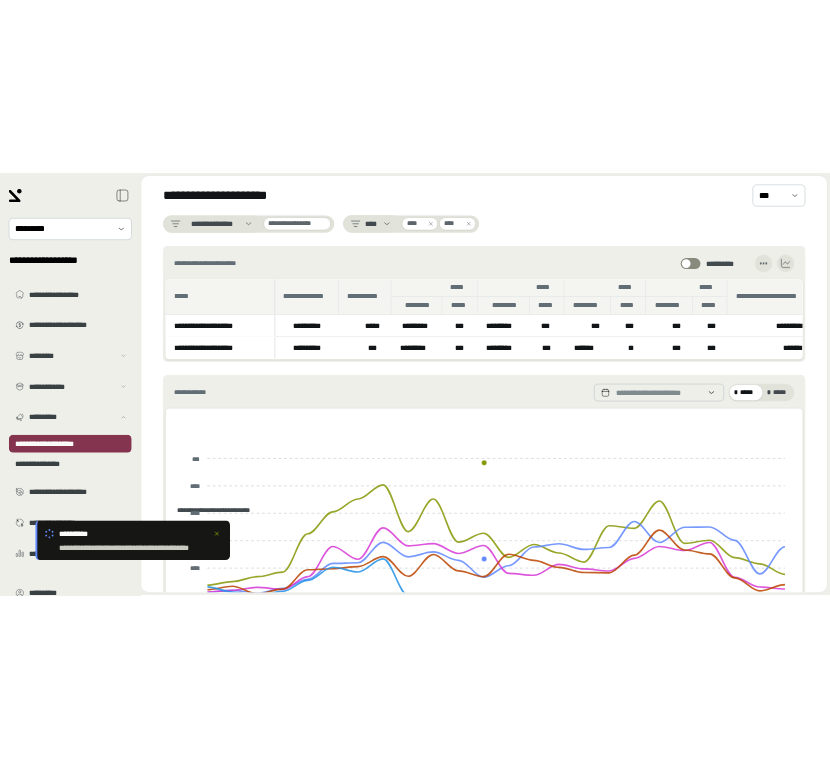 scroll, scrollTop: 0, scrollLeft: 0, axis: both 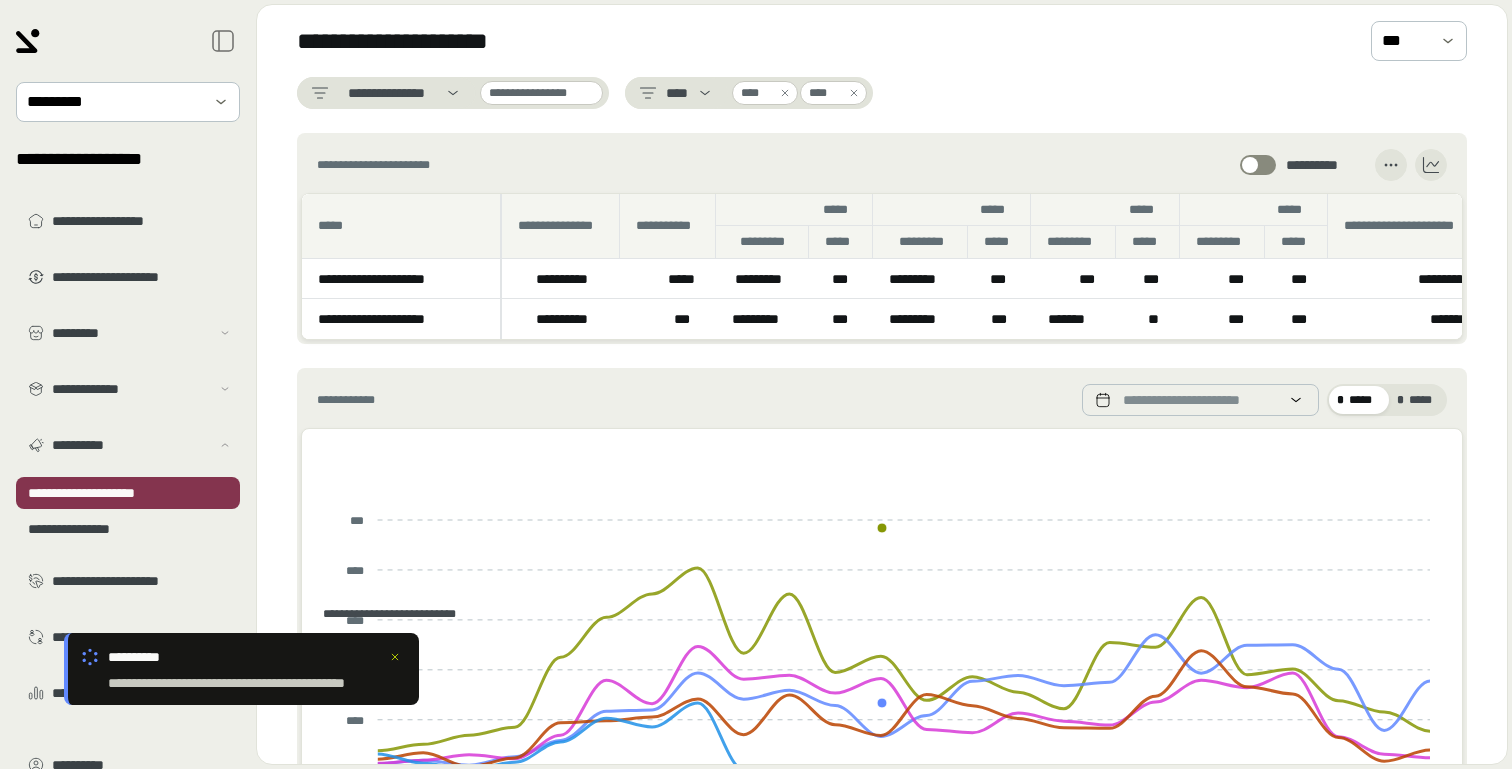 click on "*********" at bounding box center (762, 319) 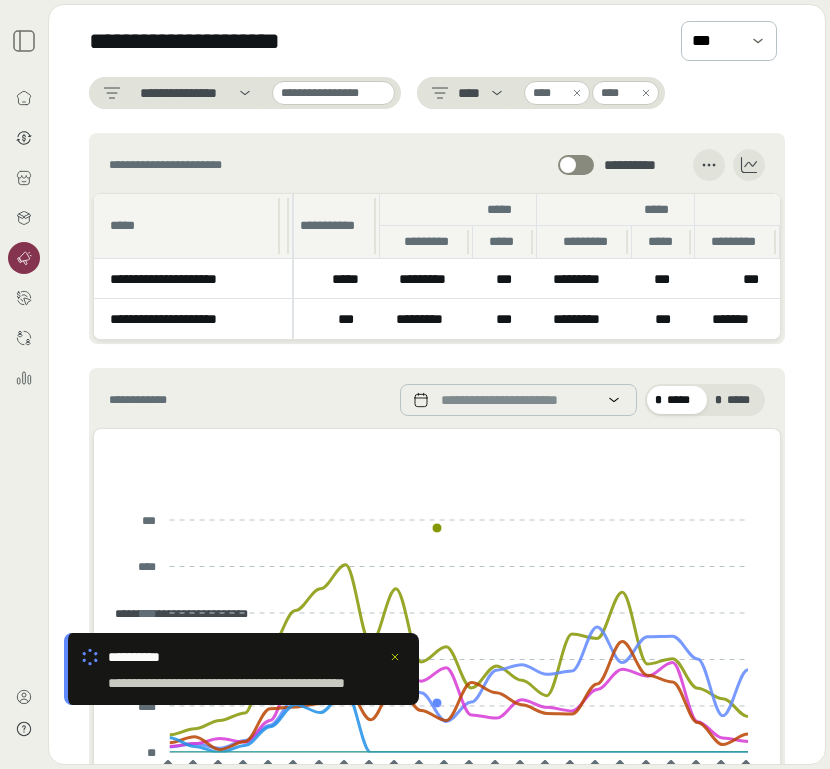 scroll, scrollTop: 0, scrollLeft: 142, axis: horizontal 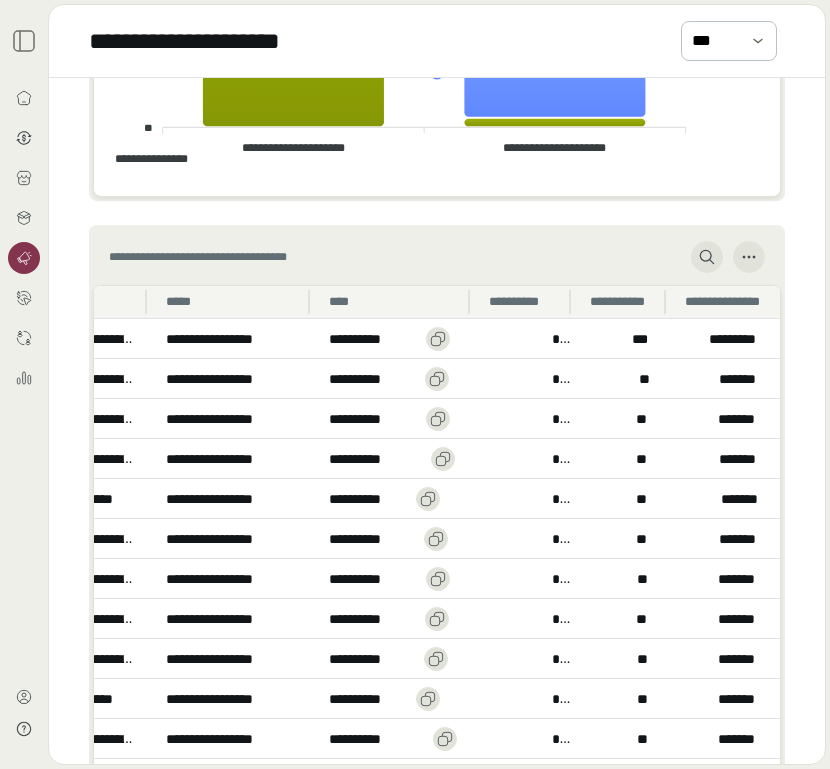click on "**********" at bounding box center [727, 302] 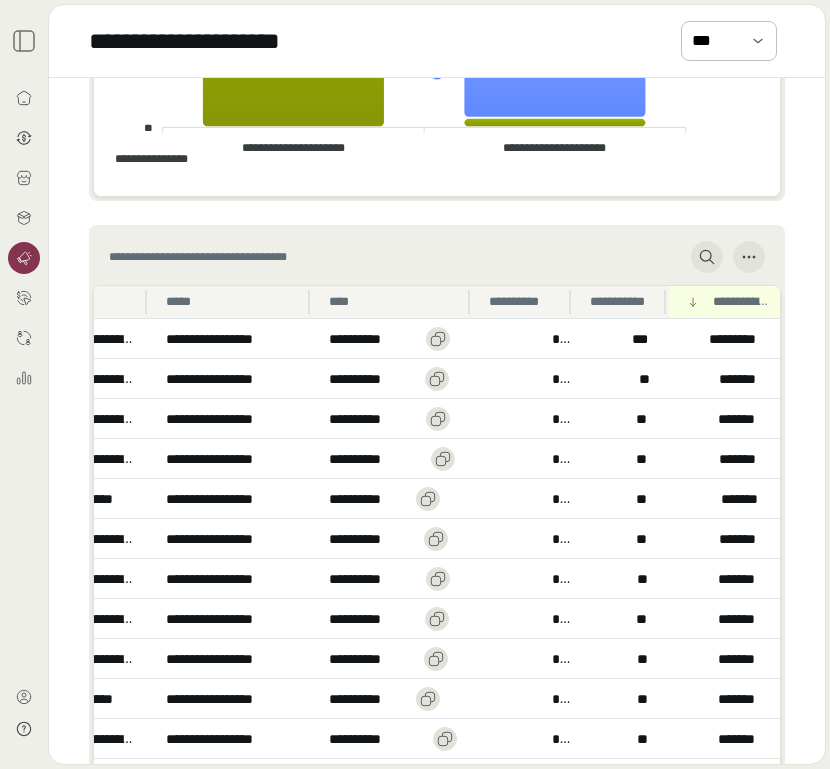 click on "**********" at bounding box center (741, 302) 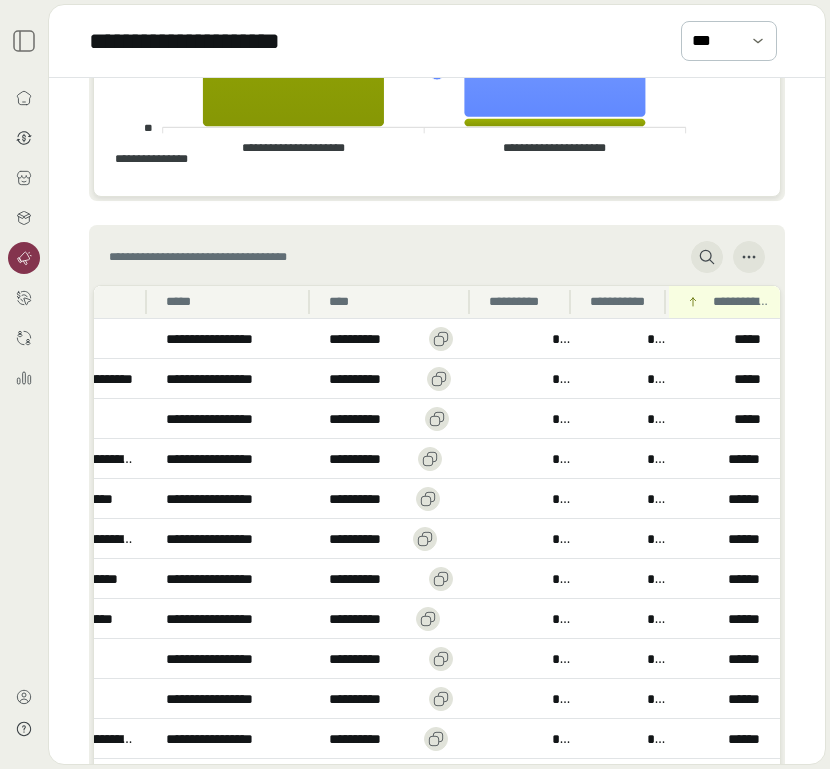 click on "**********" at bounding box center [741, 302] 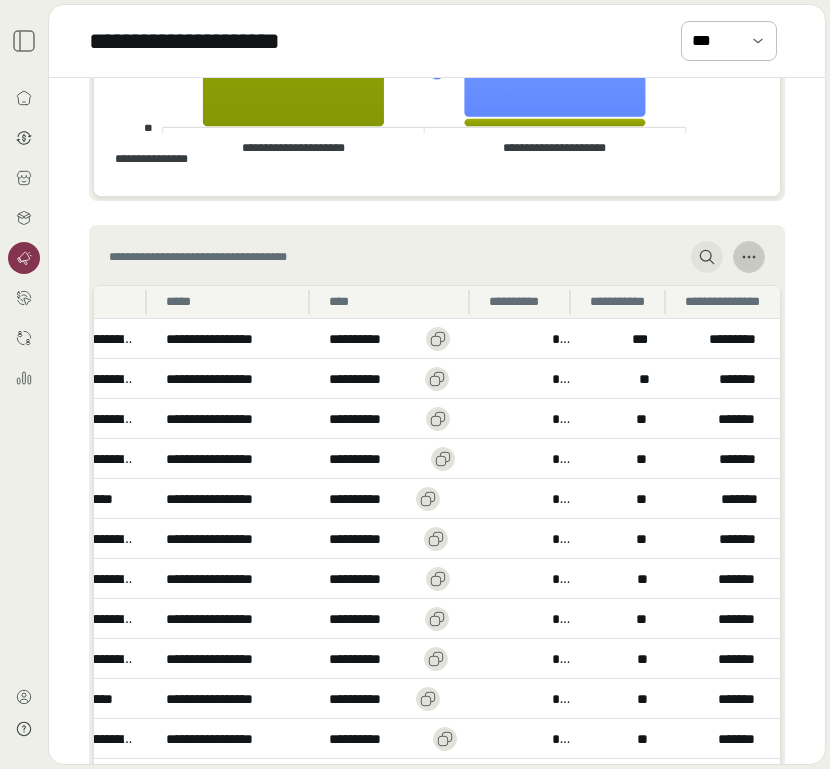 click 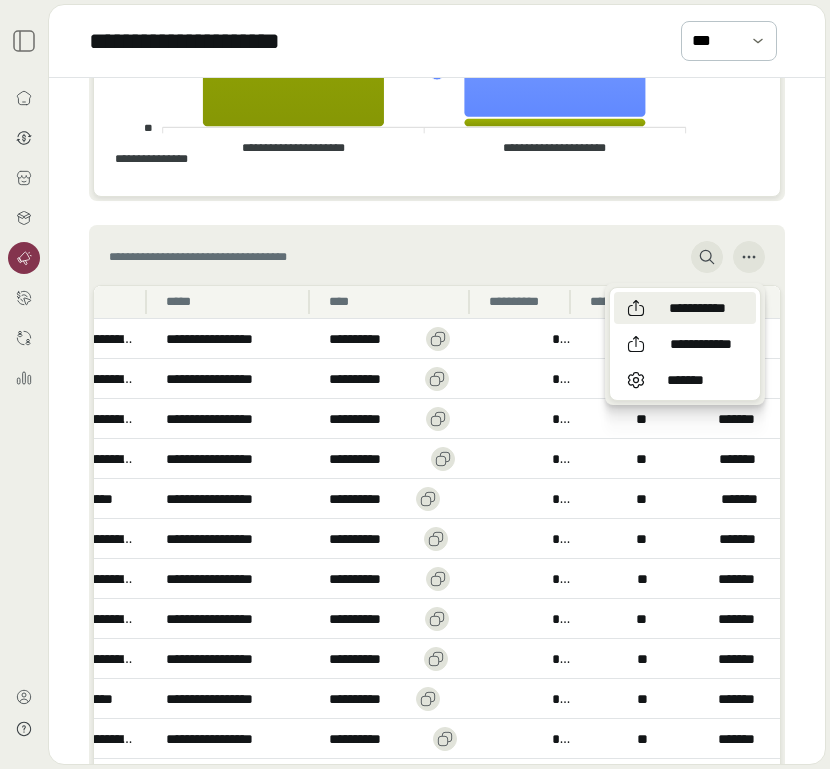 click on "**********" at bounding box center (697, 308) 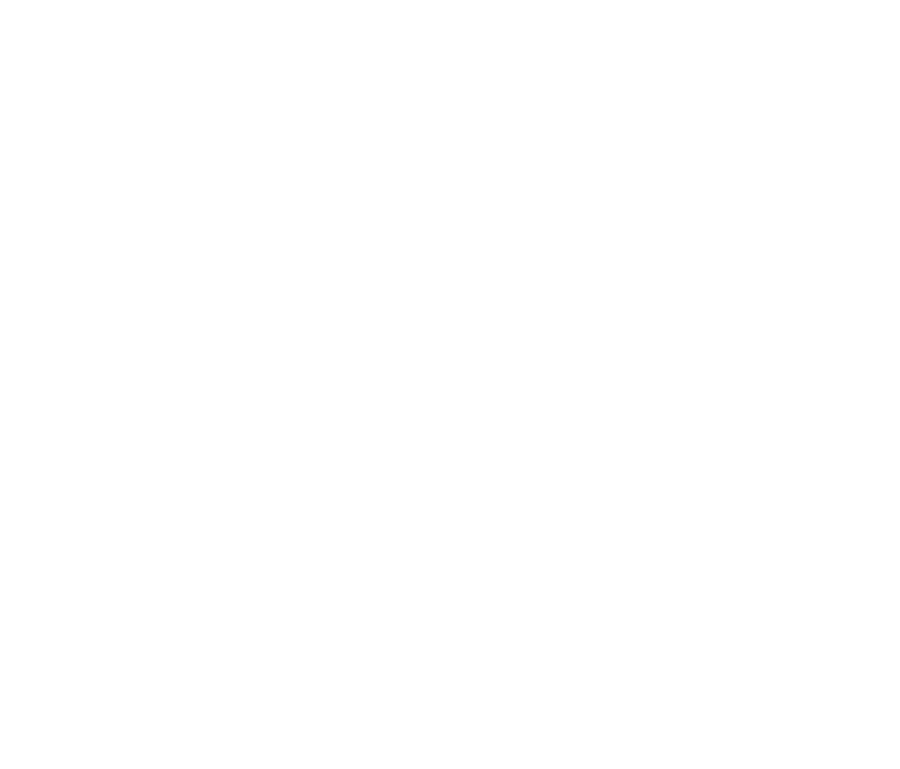 scroll, scrollTop: 0, scrollLeft: 0, axis: both 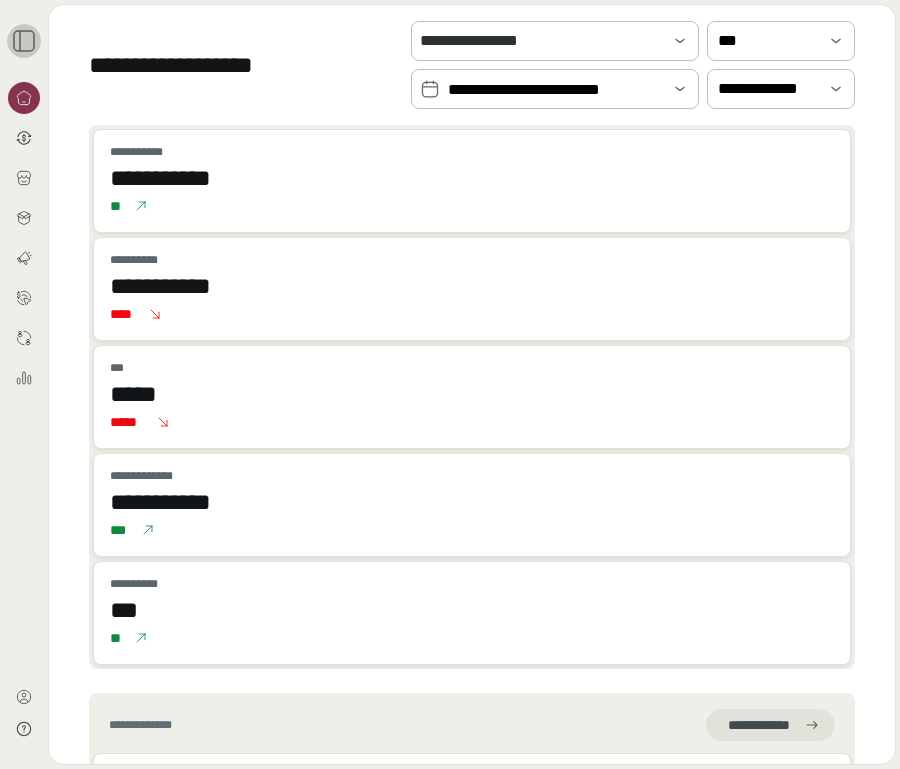 click at bounding box center (24, 41) 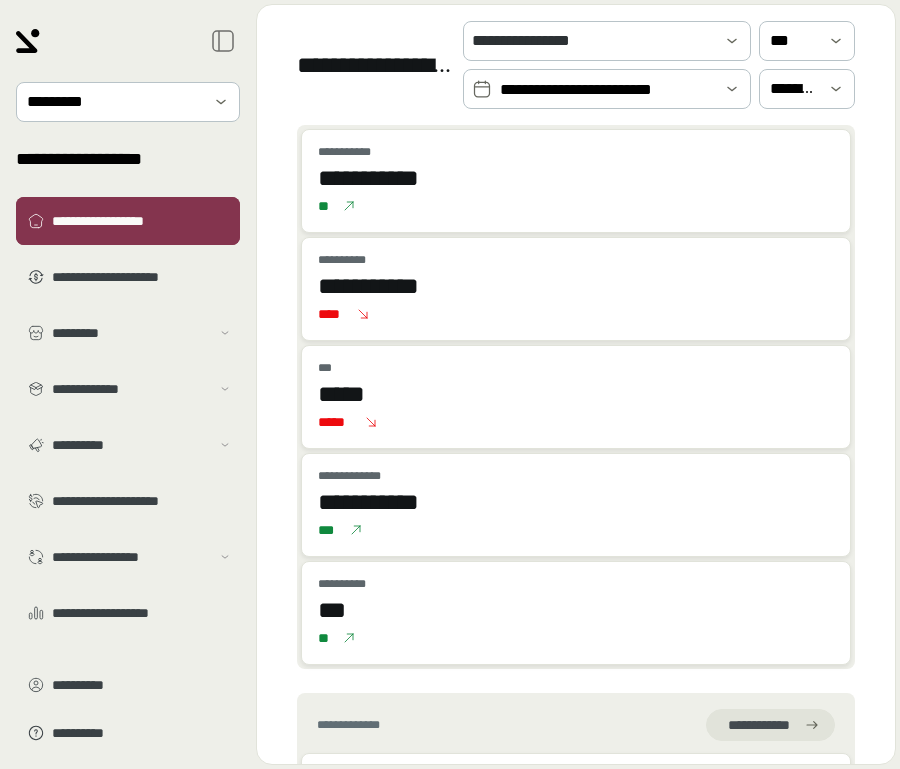 click on "**********" at bounding box center [142, 221] 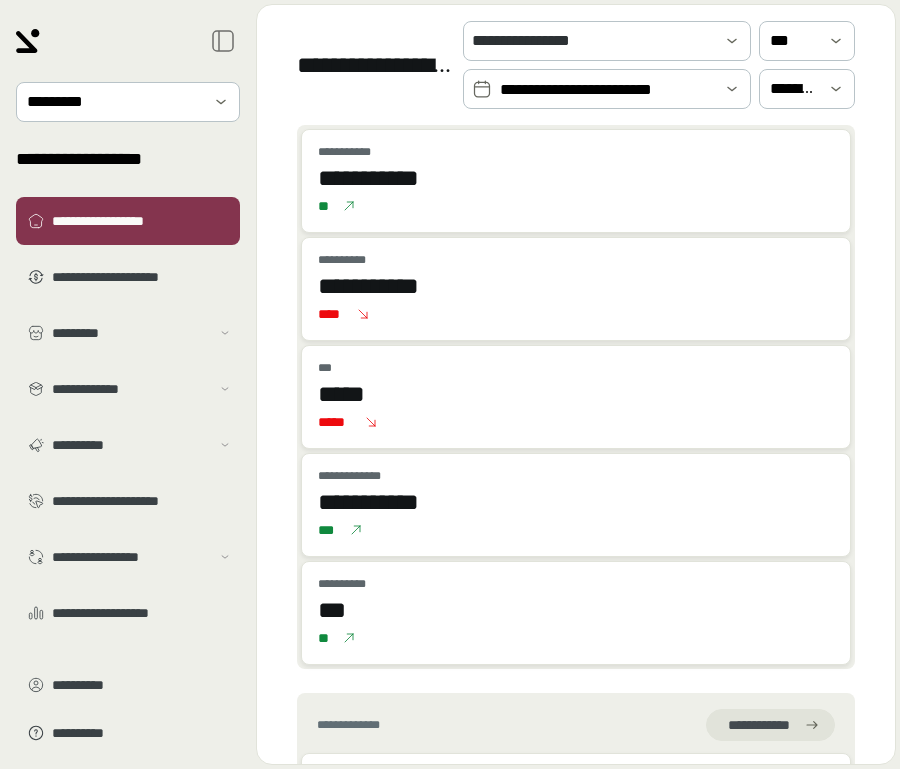 click on "**********" at bounding box center (607, 89) 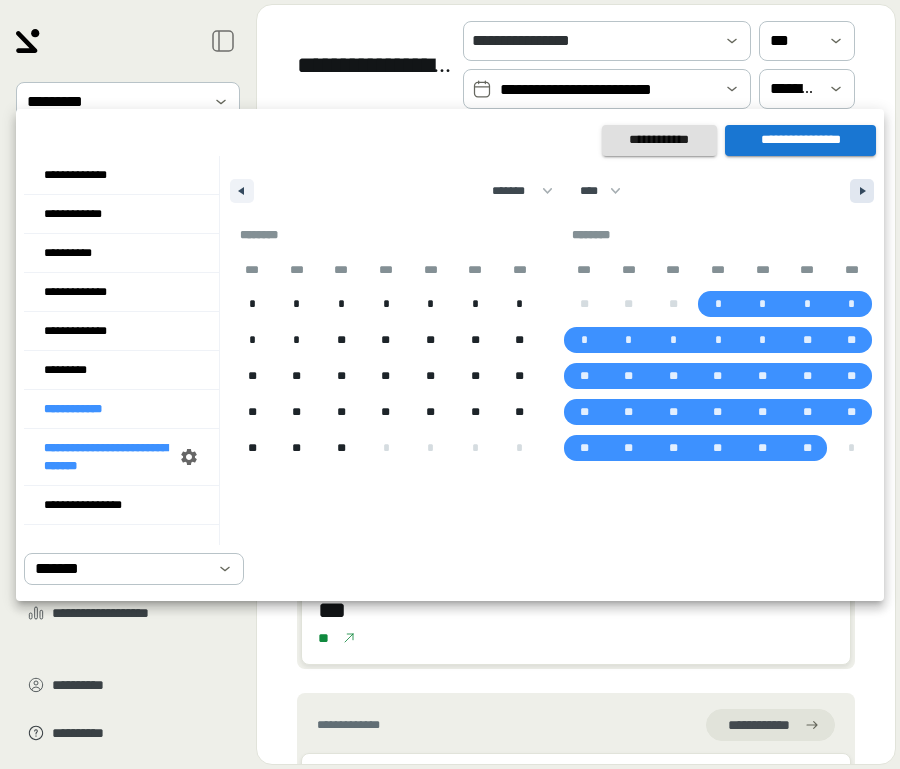 click at bounding box center [862, 191] 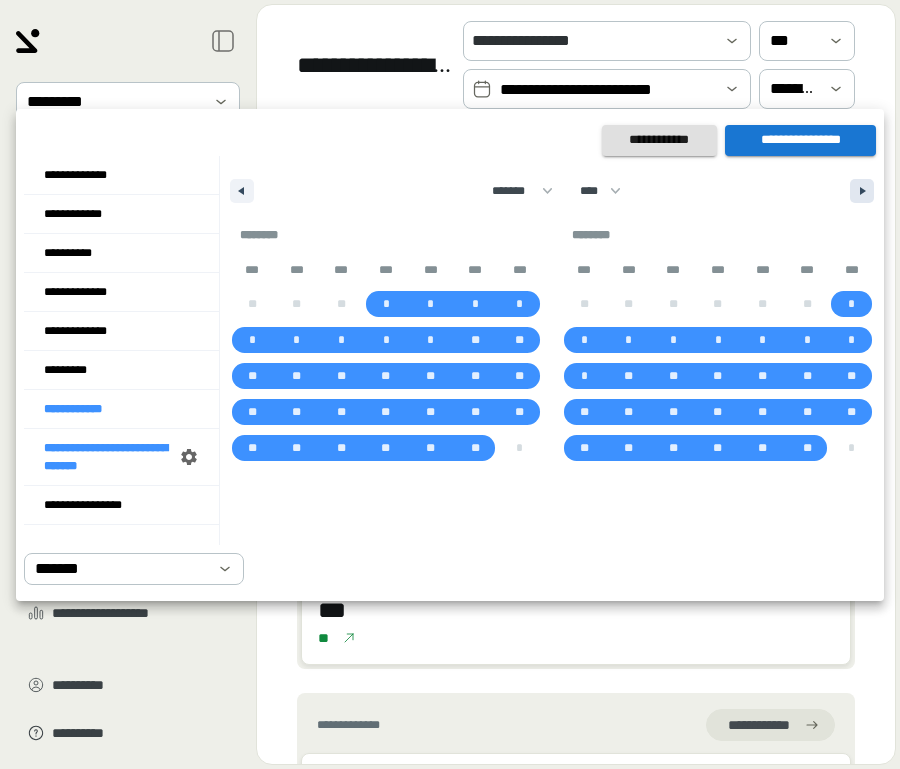 click at bounding box center (862, 191) 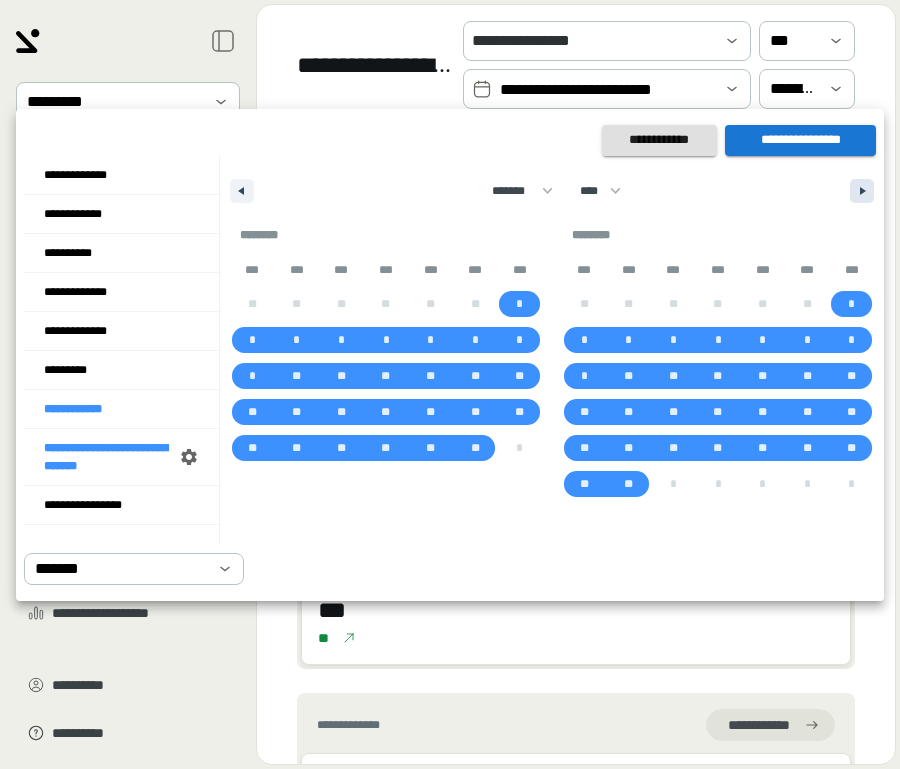 click at bounding box center [862, 191] 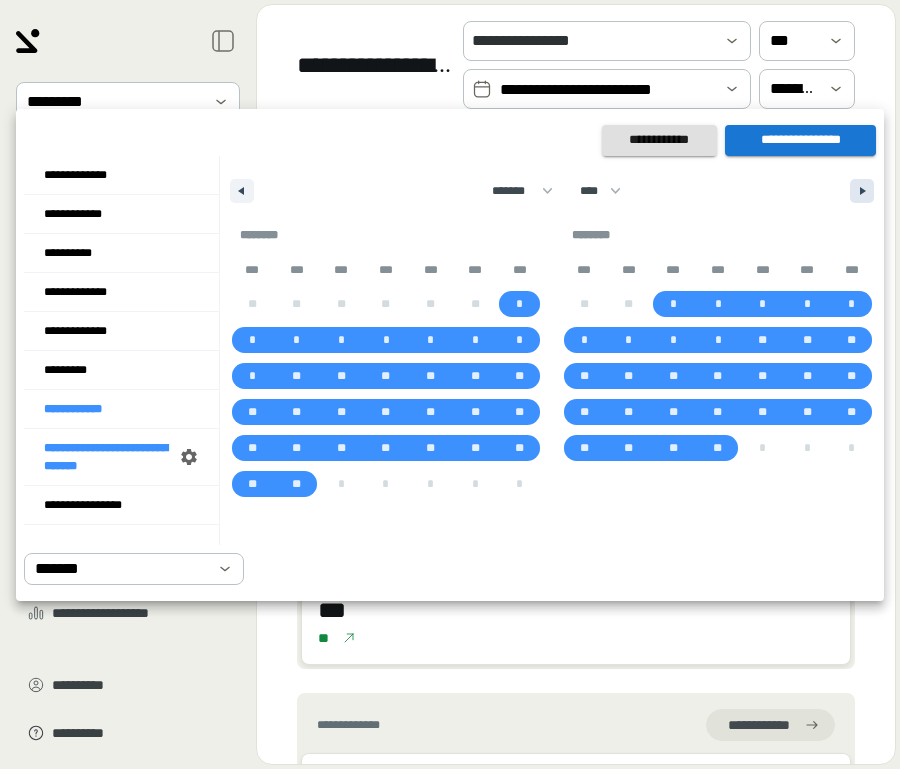 click at bounding box center [862, 191] 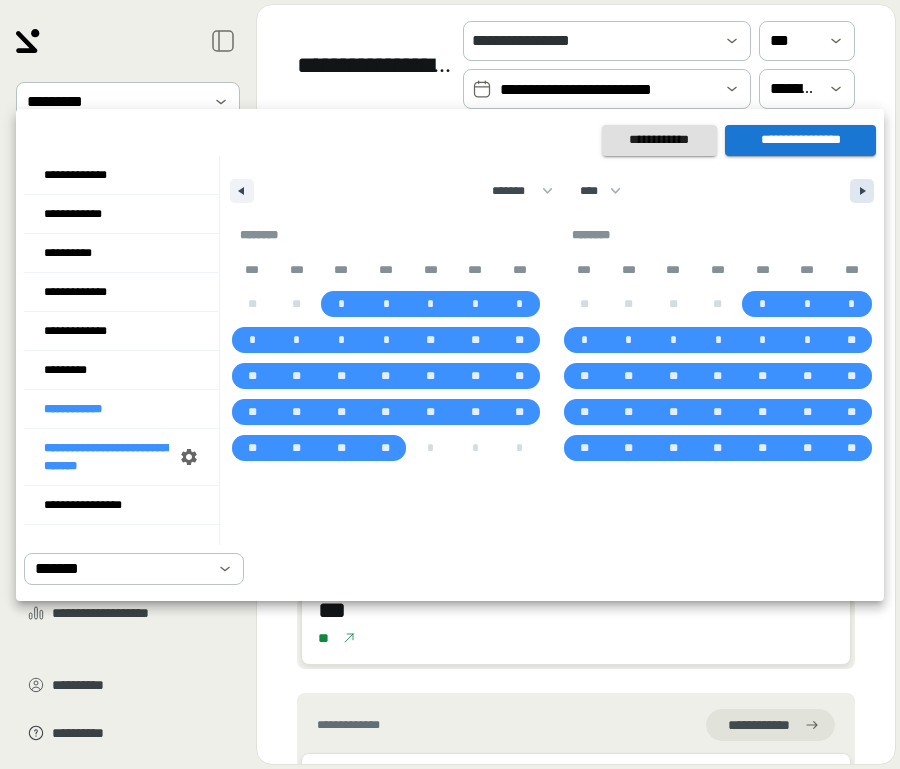 click at bounding box center (862, 191) 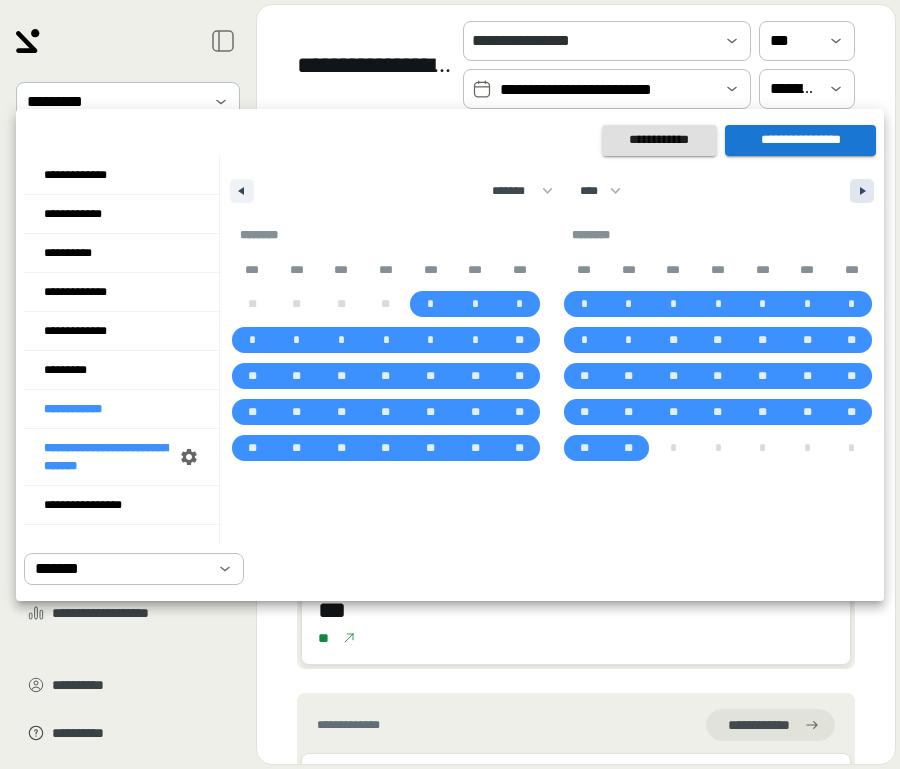 click at bounding box center [862, 191] 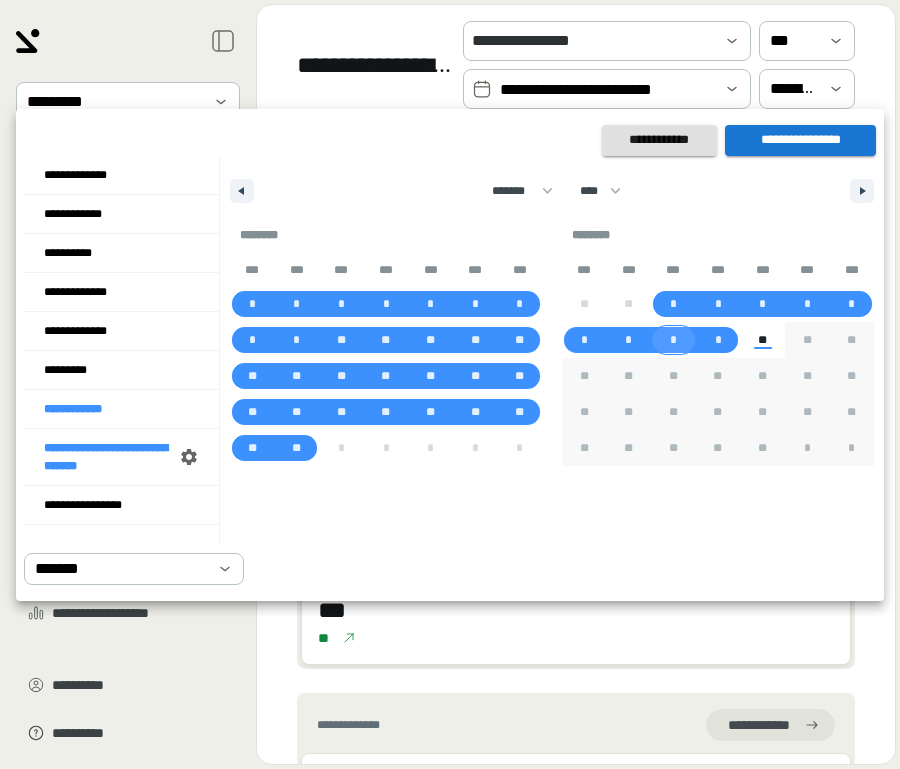 click on "*" at bounding box center (673, 340) 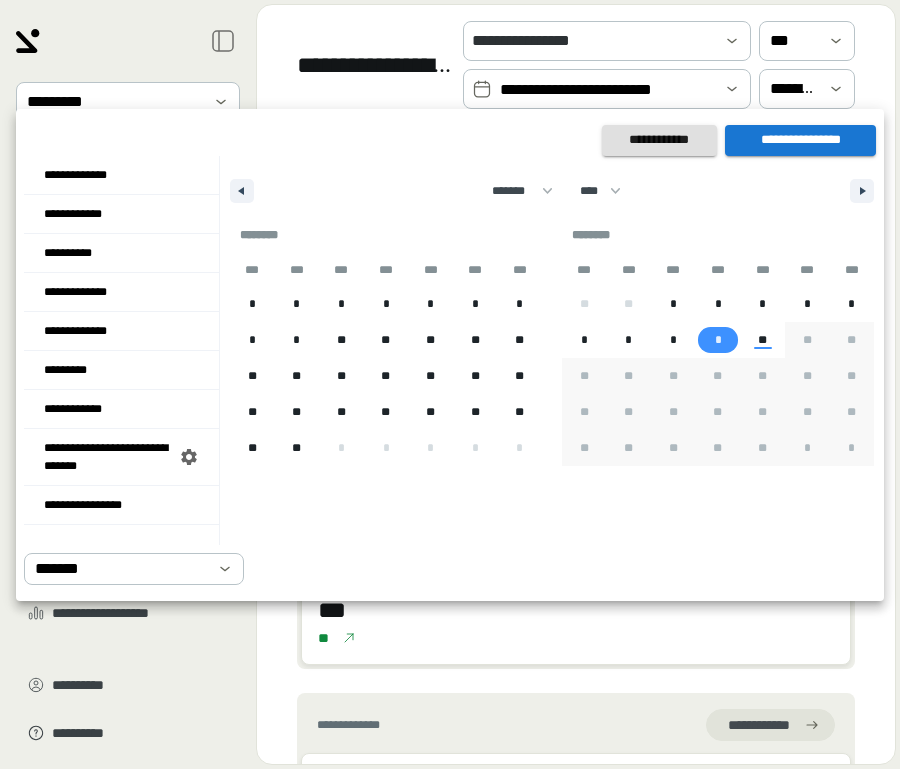 click on "*" at bounding box center [718, 340] 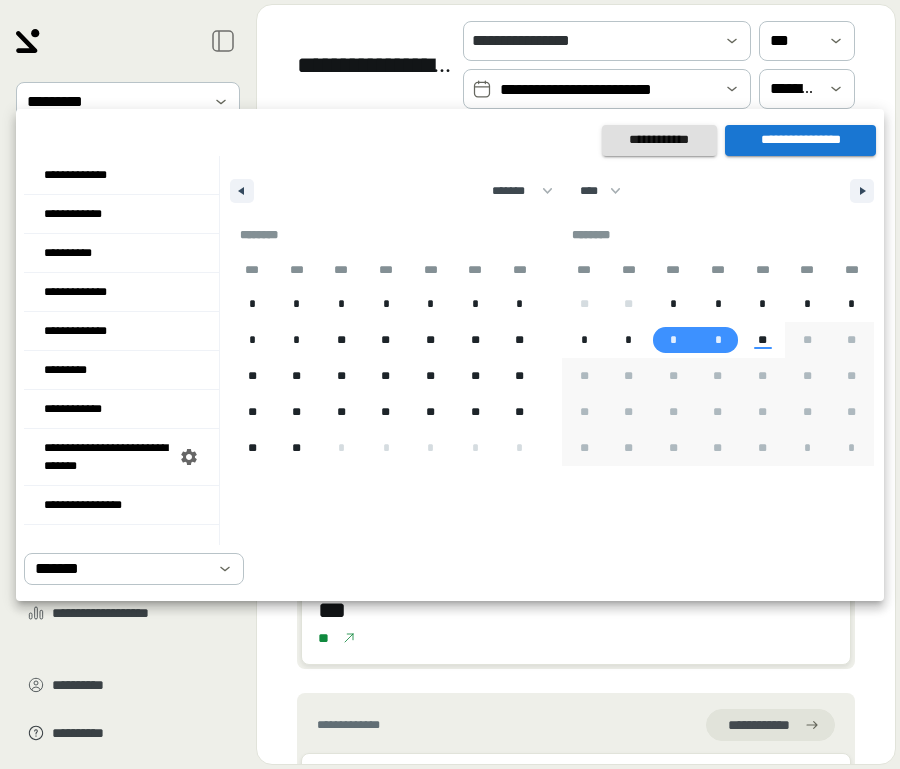 click on "**********" at bounding box center (800, 140) 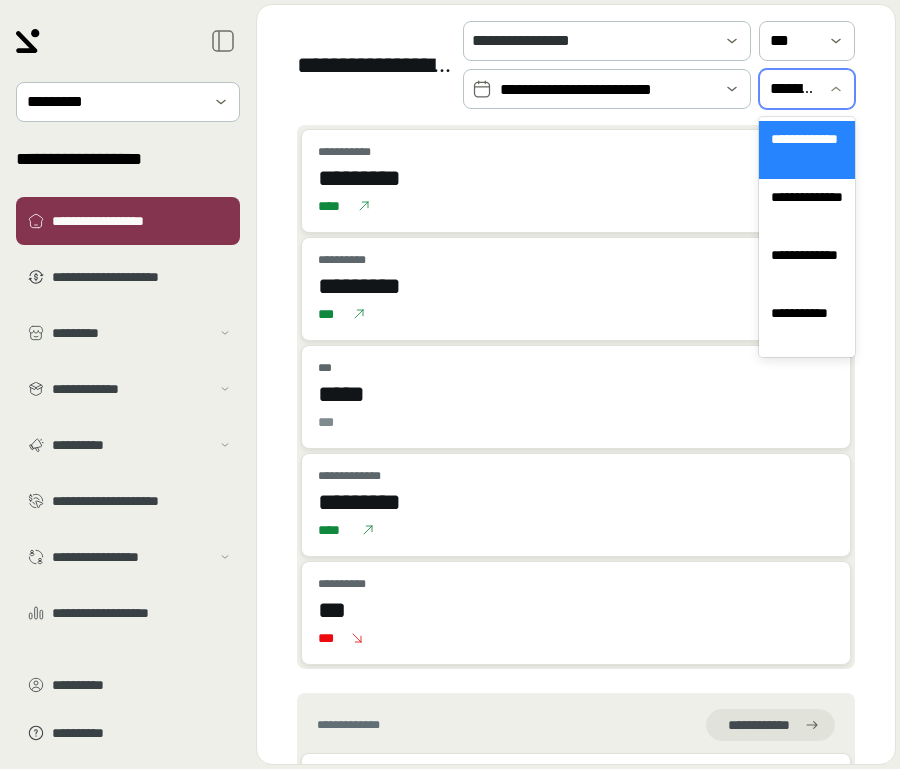 click on "**********" at bounding box center [807, 89] 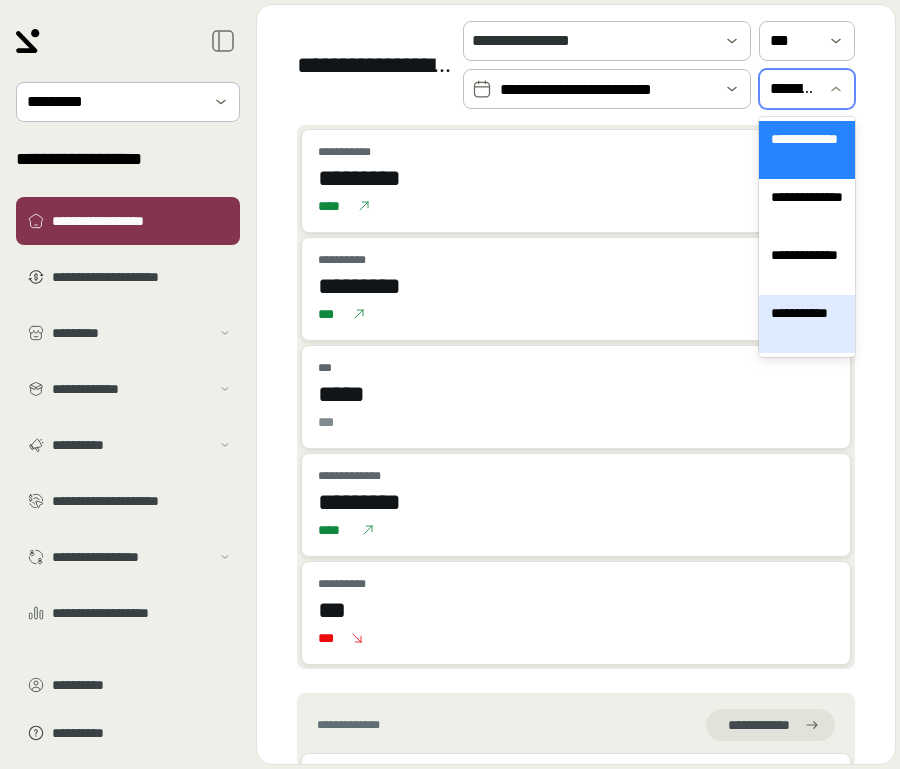 click on "**********" at bounding box center (807, 324) 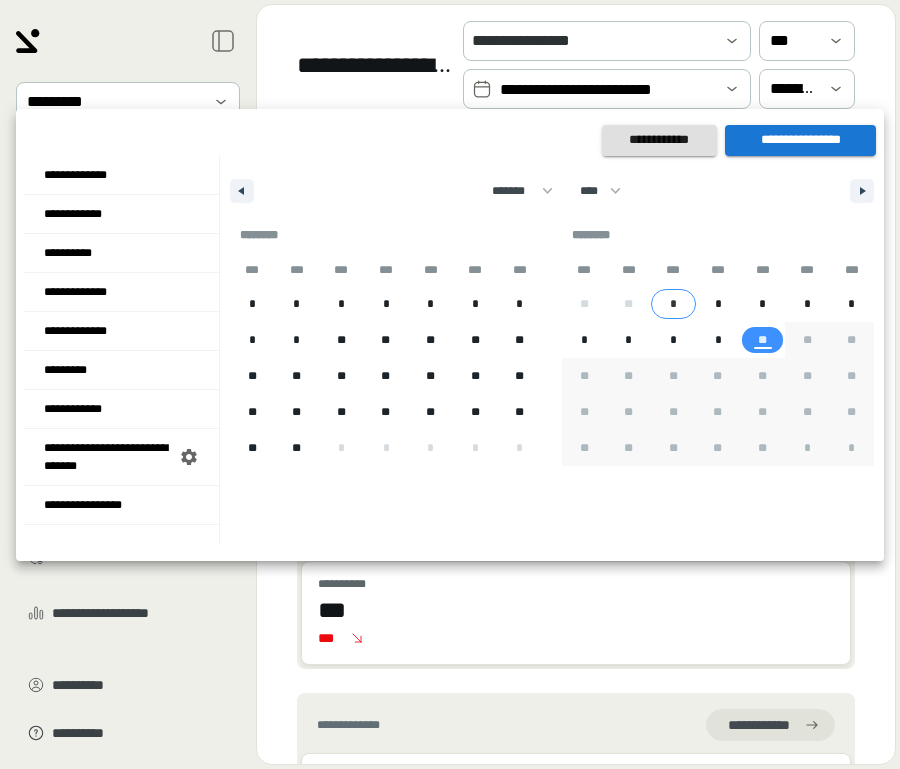 click on "*" at bounding box center (673, 304) 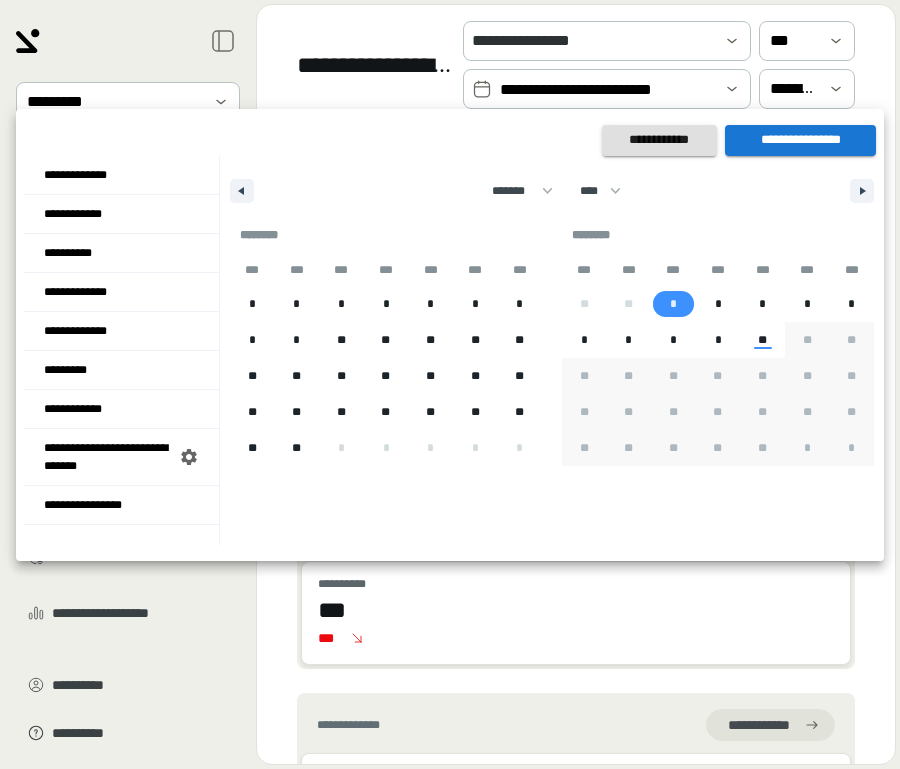 click on "*" at bounding box center [718, 304] 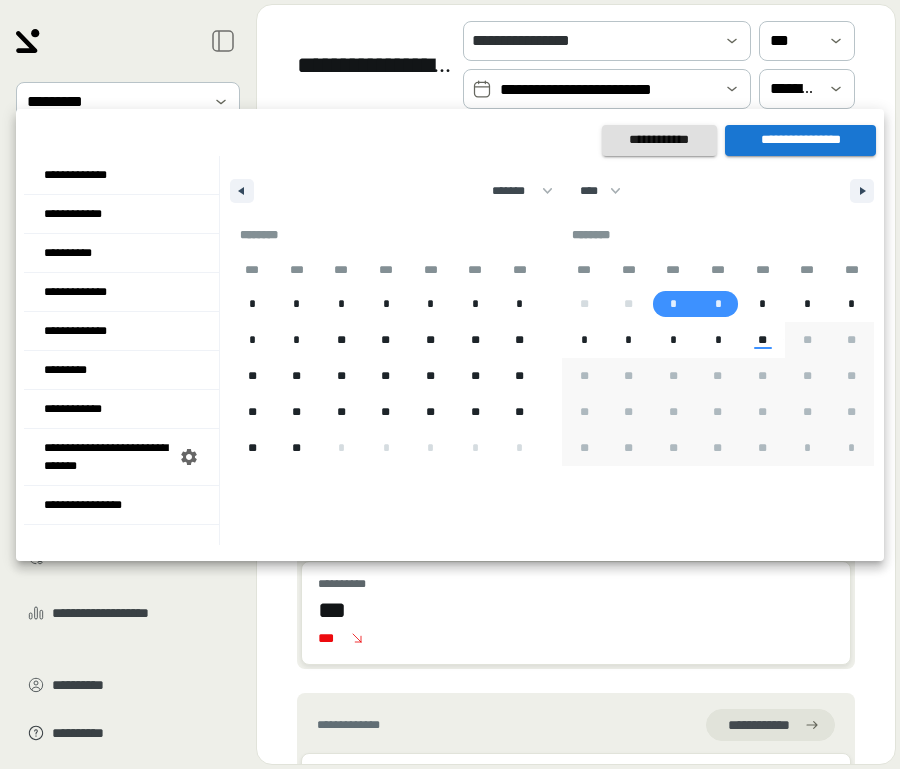 click on "**********" at bounding box center (450, 335) 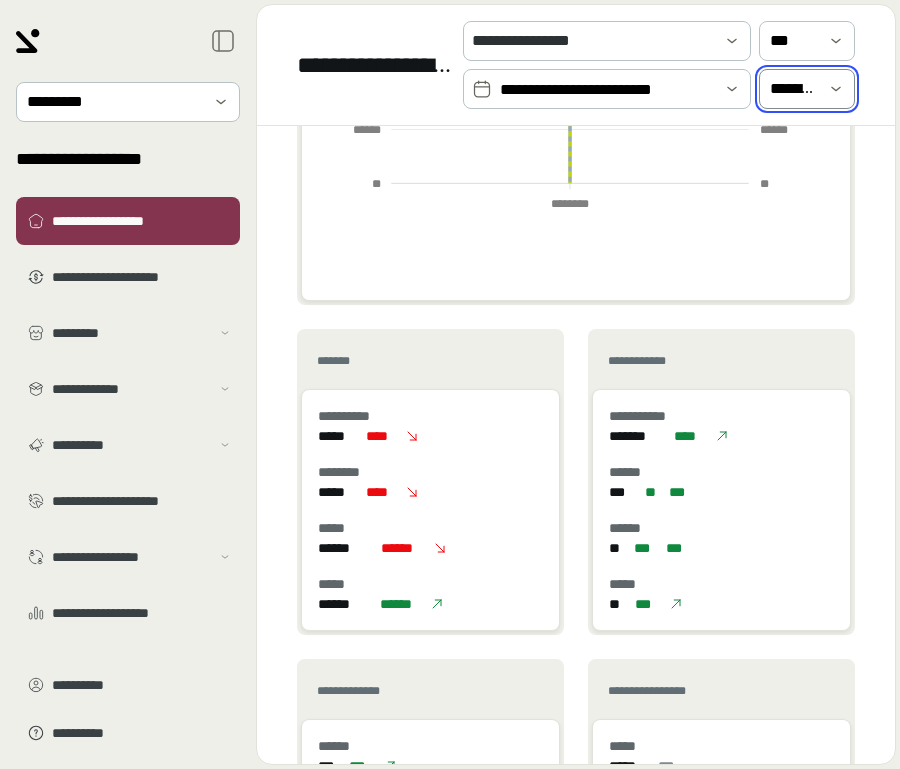 scroll, scrollTop: 1459, scrollLeft: 0, axis: vertical 